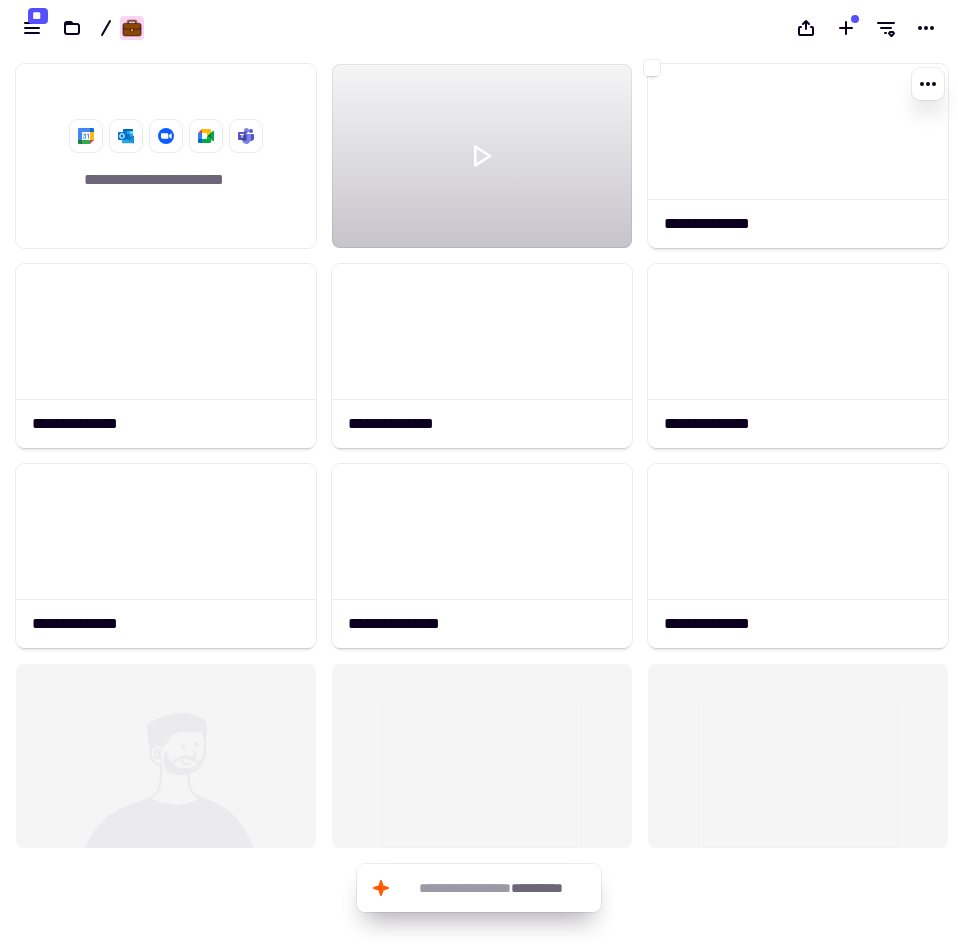 scroll, scrollTop: 0, scrollLeft: 0, axis: both 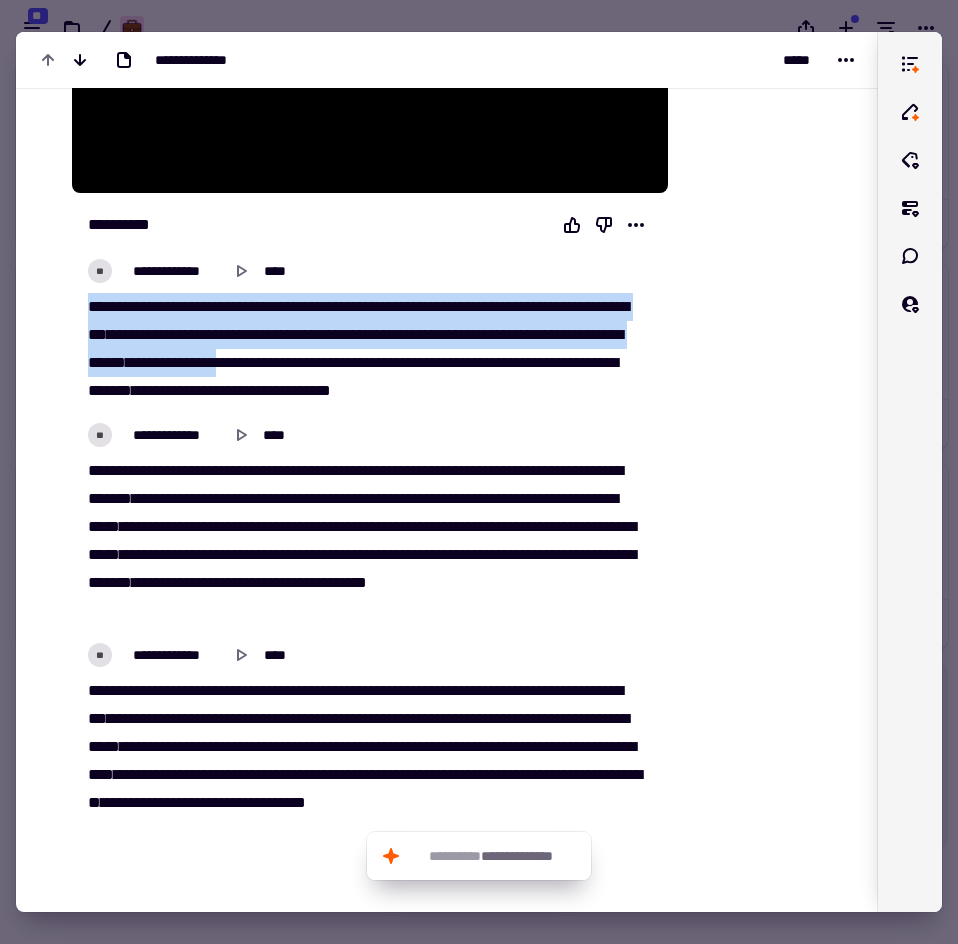 drag, startPoint x: 94, startPoint y: 295, endPoint x: 388, endPoint y: 341, distance: 297.57687 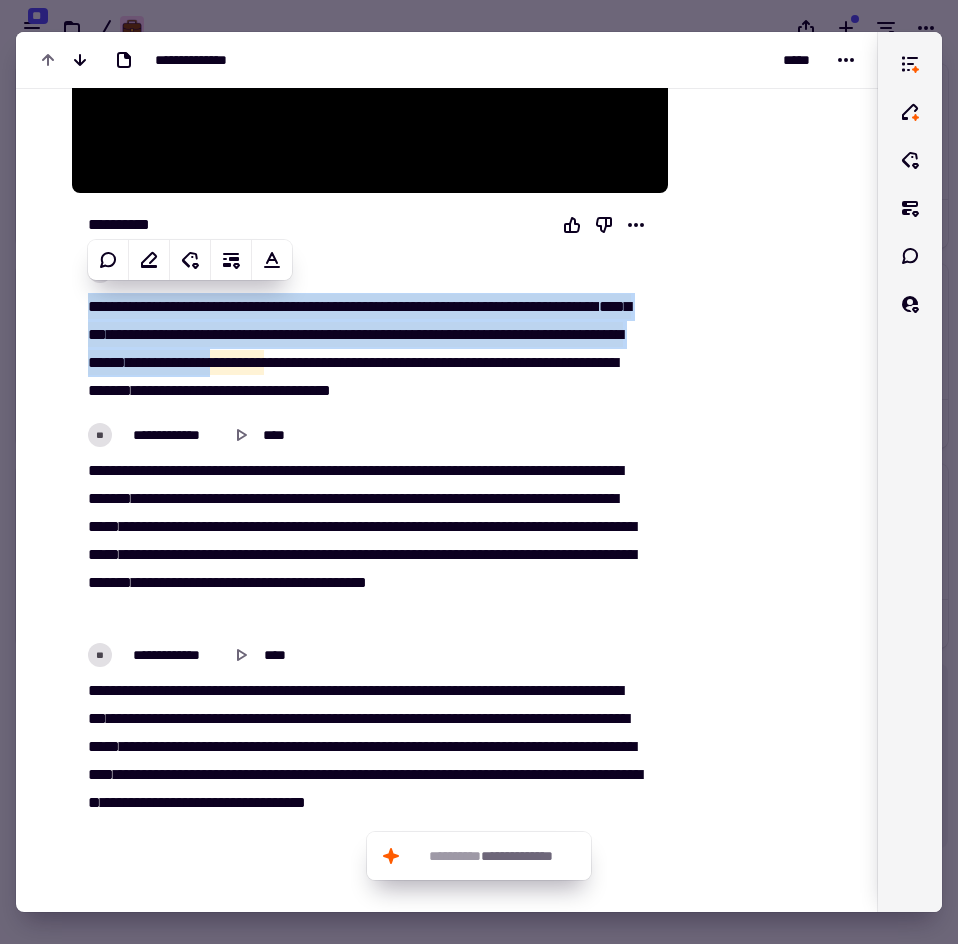 click on "******" at bounding box center [107, 362] 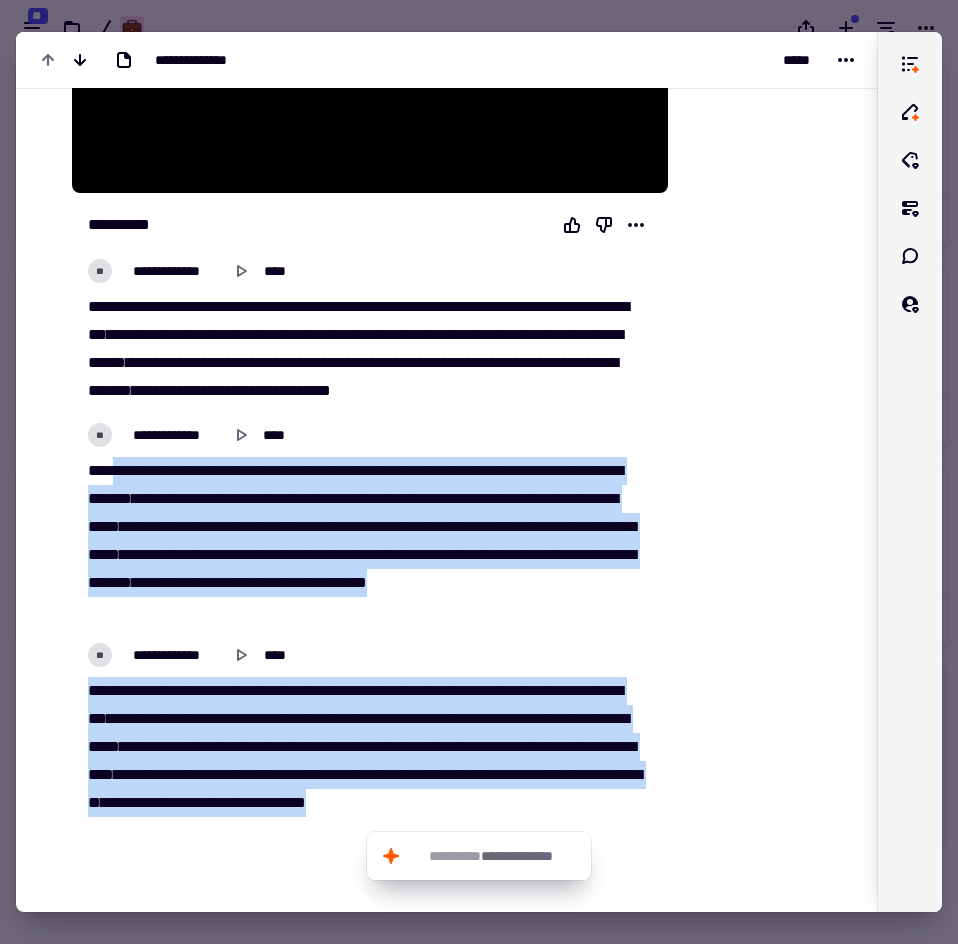 drag, startPoint x: 123, startPoint y: 460, endPoint x: 328, endPoint y: 817, distance: 411.6722 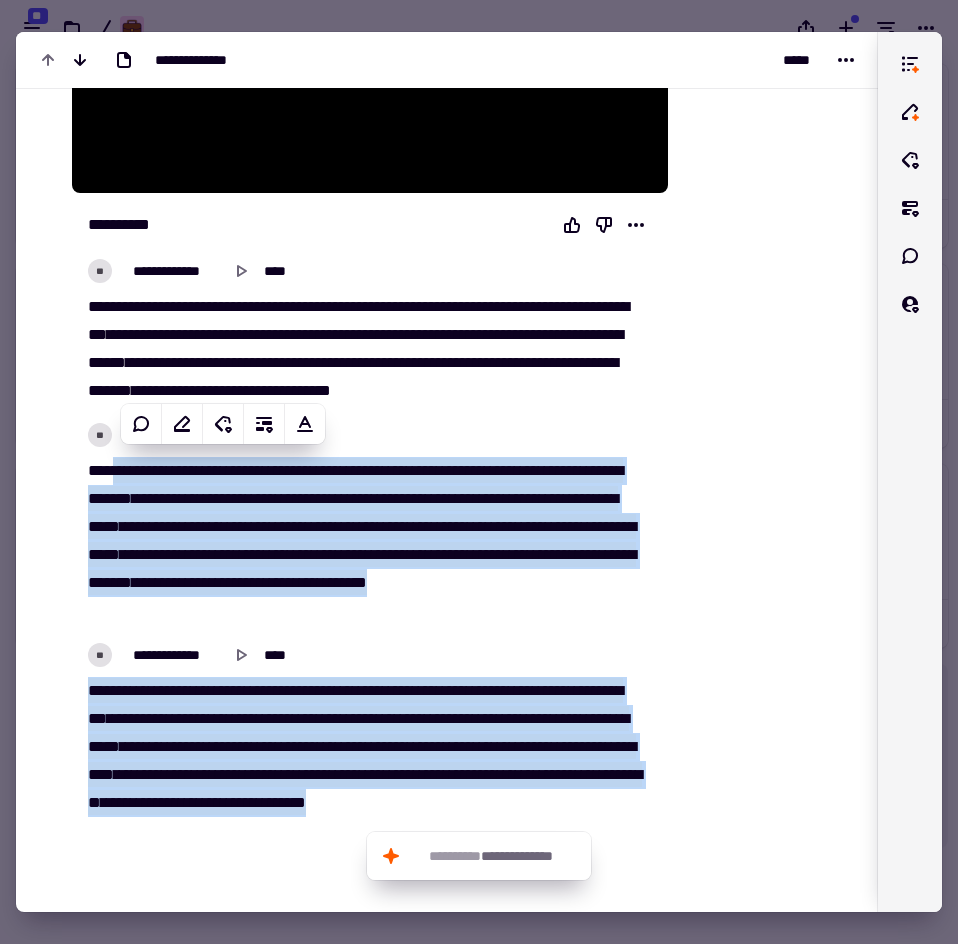 copy on "**********" 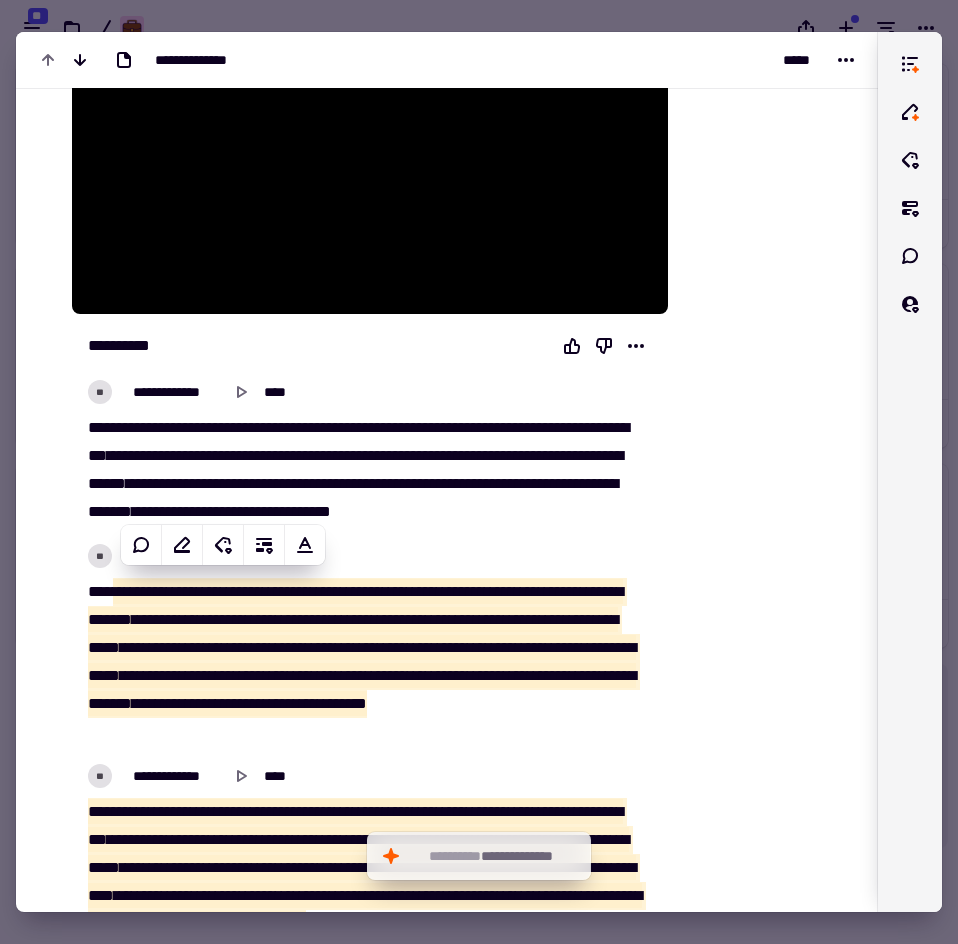 scroll, scrollTop: 0, scrollLeft: 0, axis: both 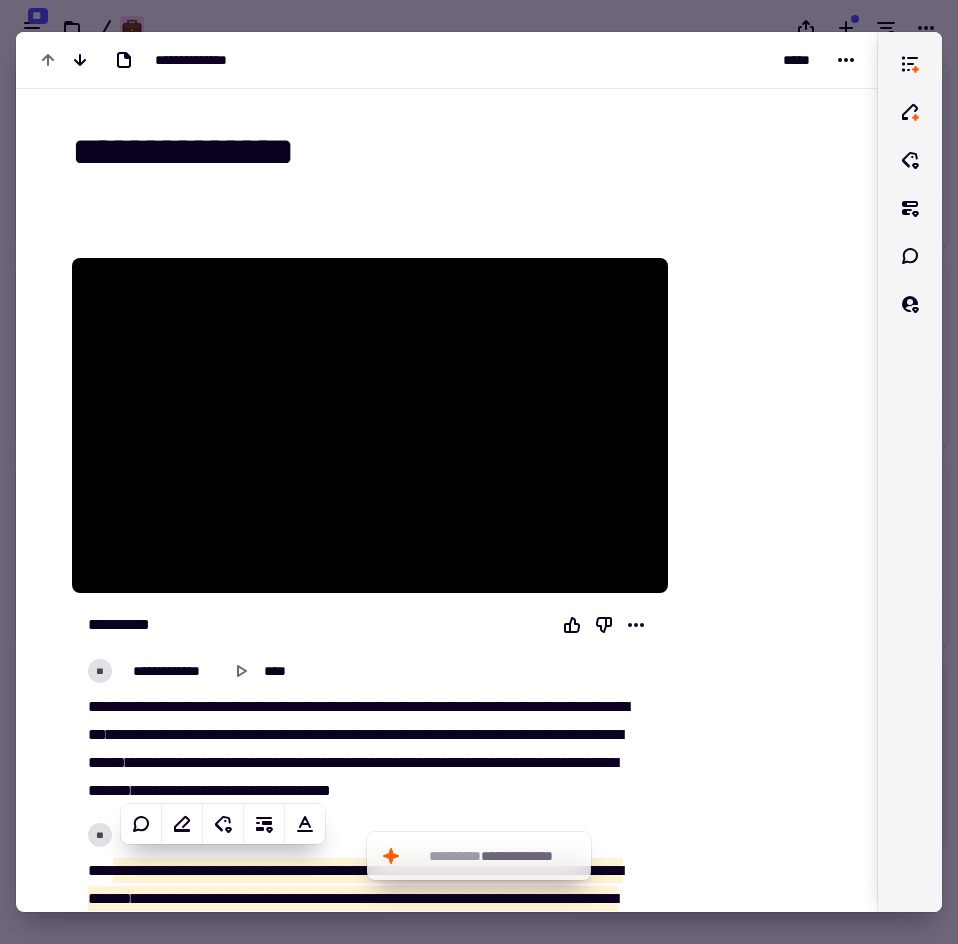 click at bounding box center (479, 472) 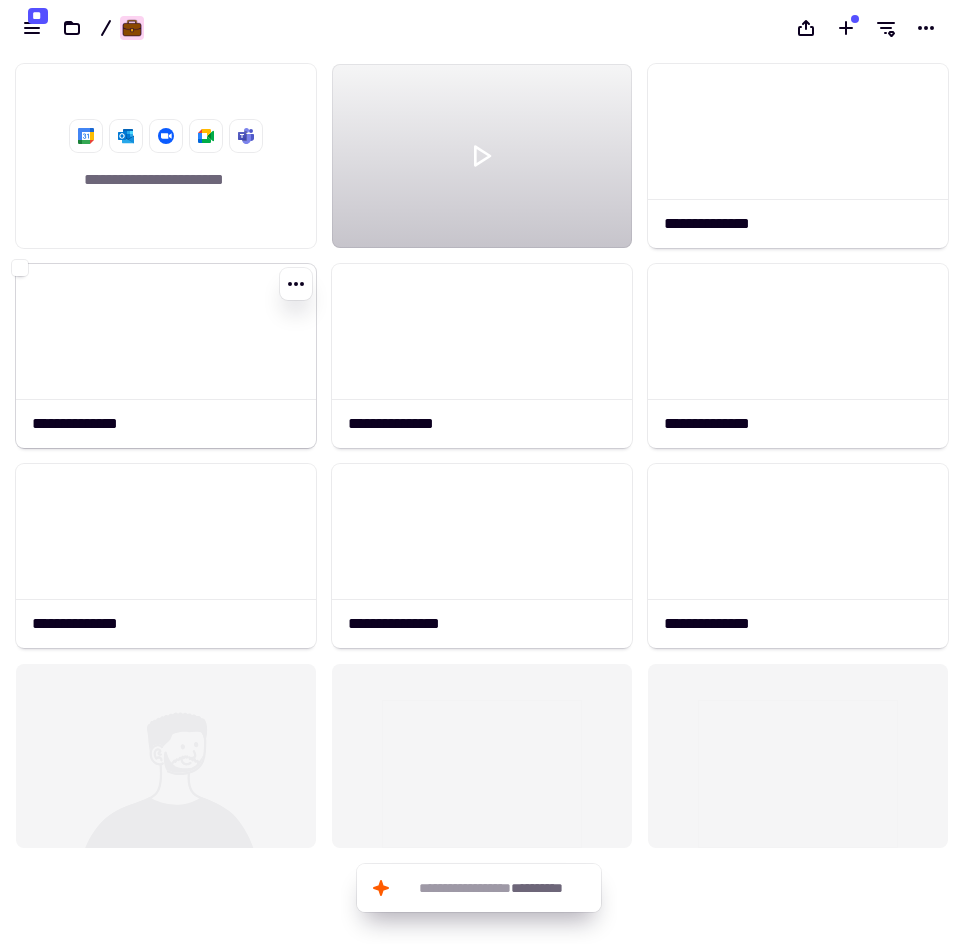 click 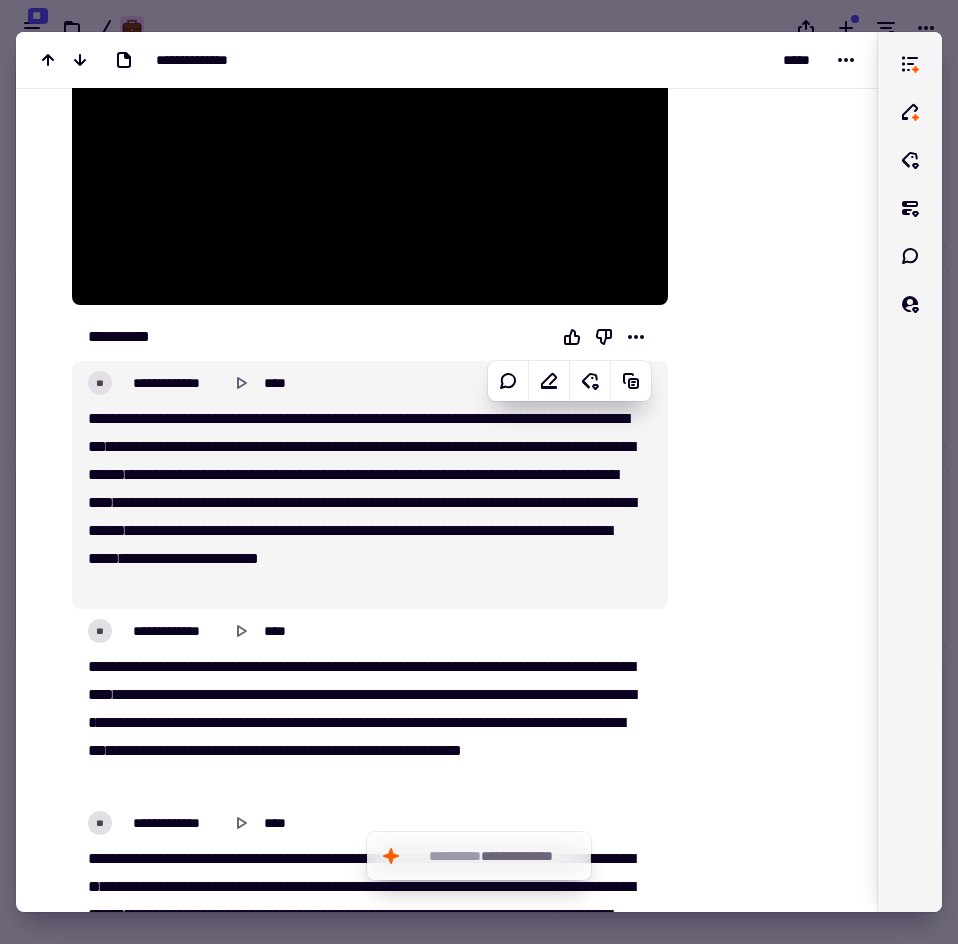 scroll, scrollTop: 300, scrollLeft: 0, axis: vertical 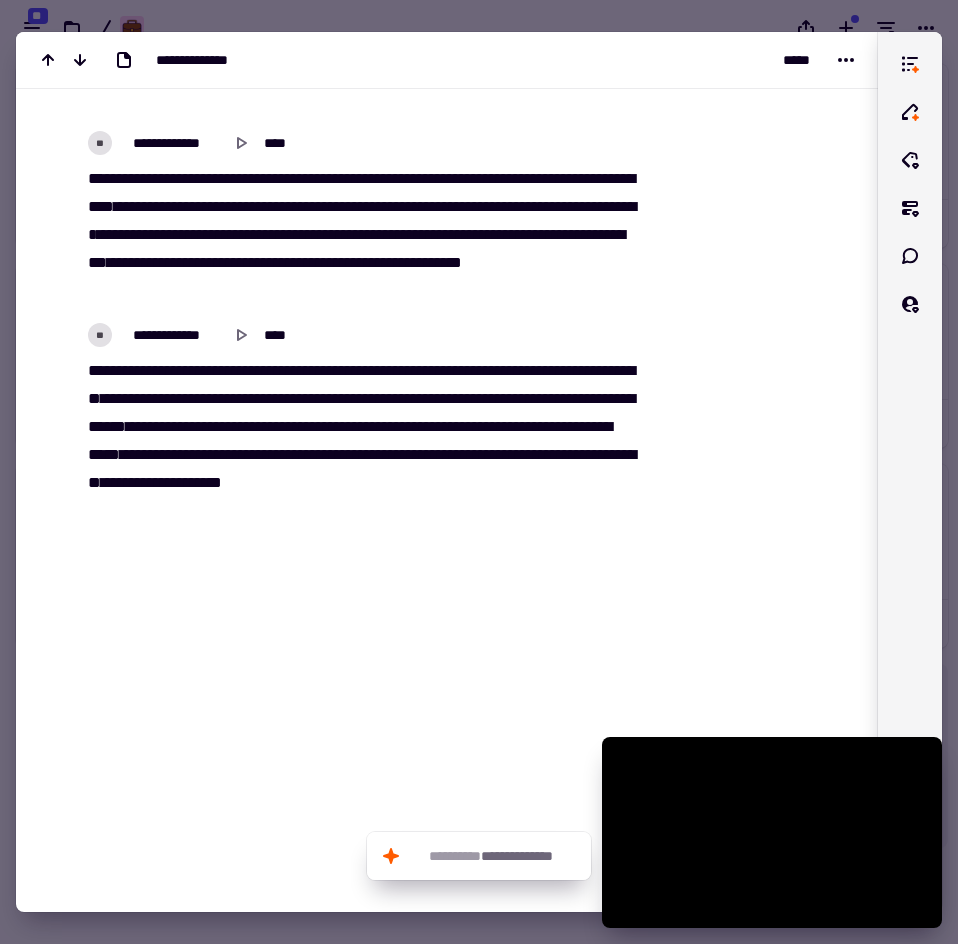 drag, startPoint x: 80, startPoint y: 404, endPoint x: 330, endPoint y: 565, distance: 297.3567 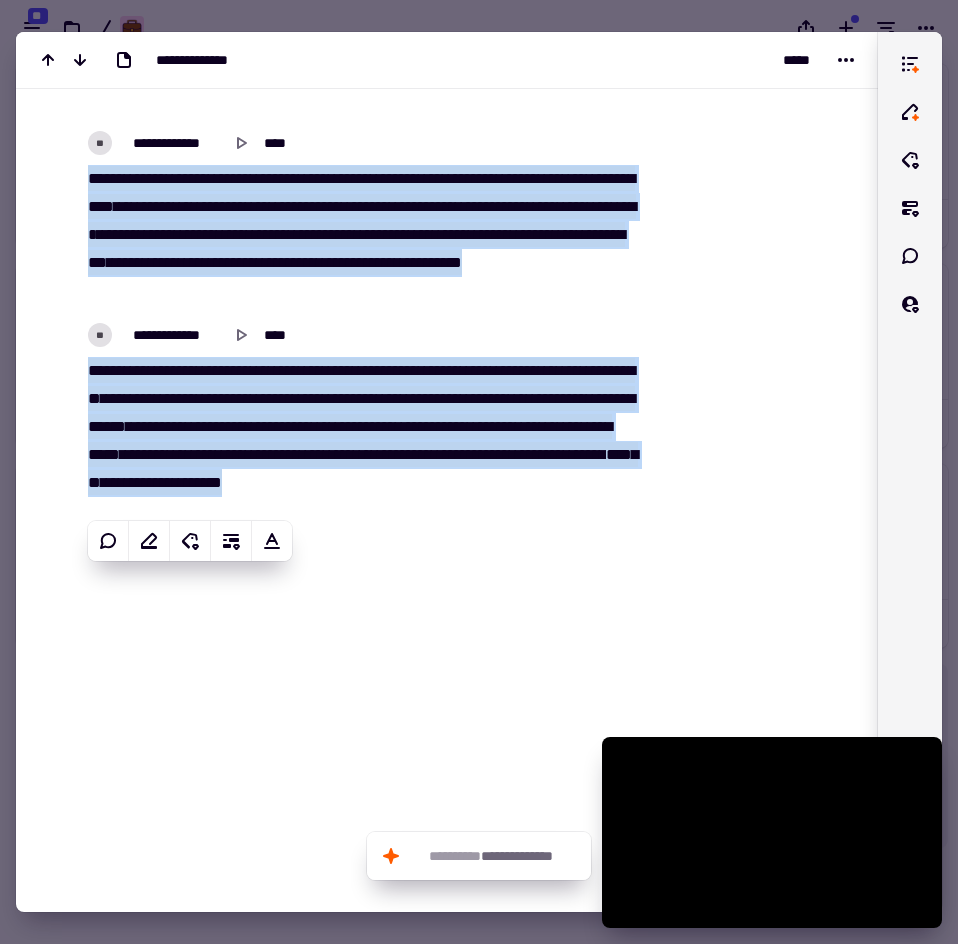 copy on "**********" 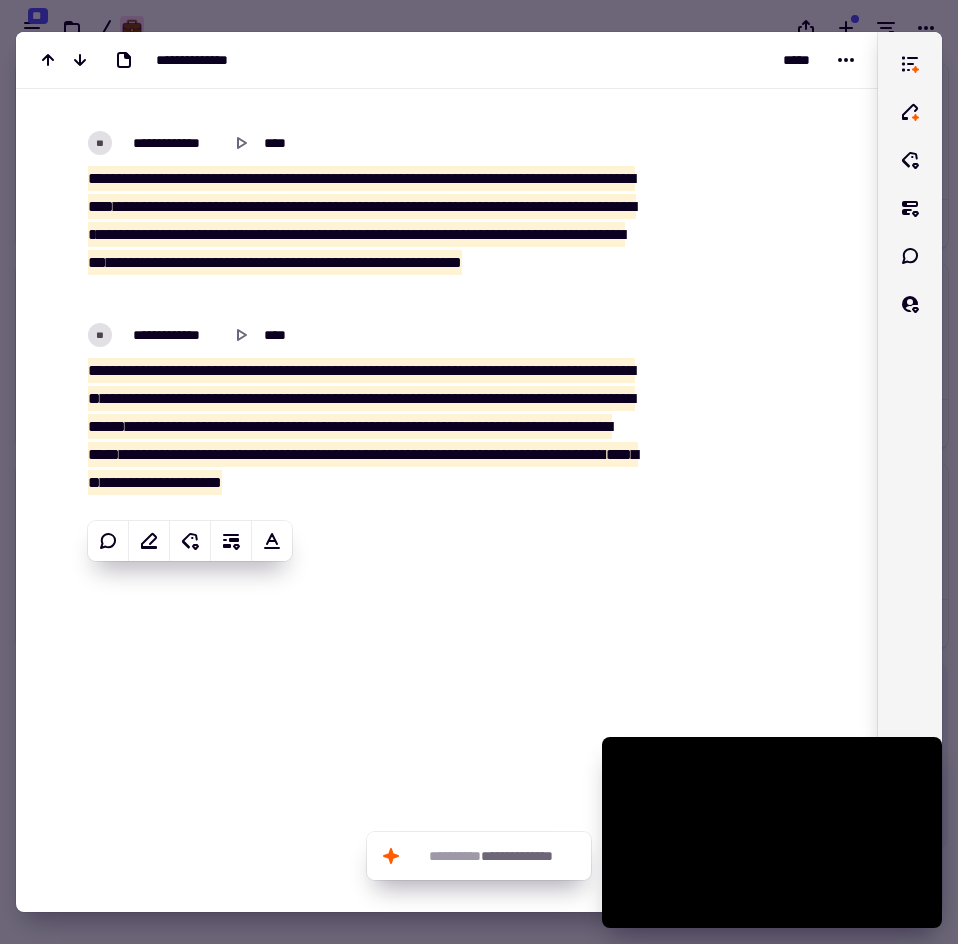 click at bounding box center (479, 472) 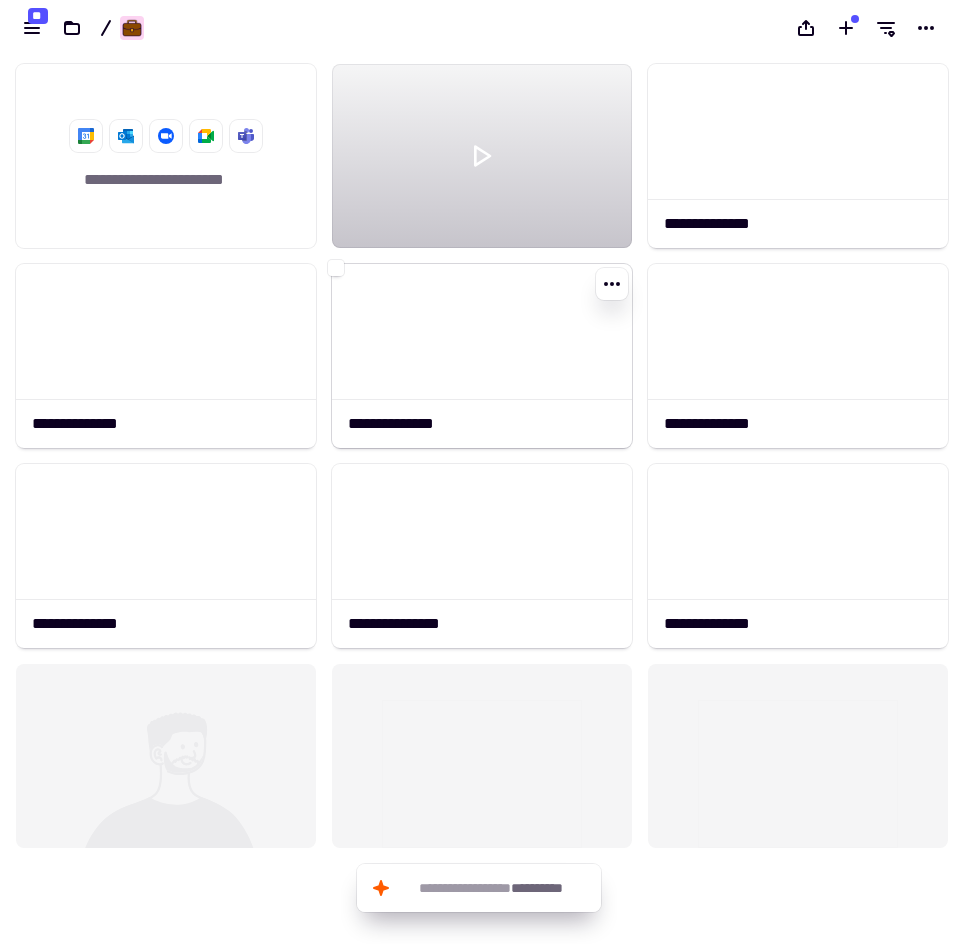 click 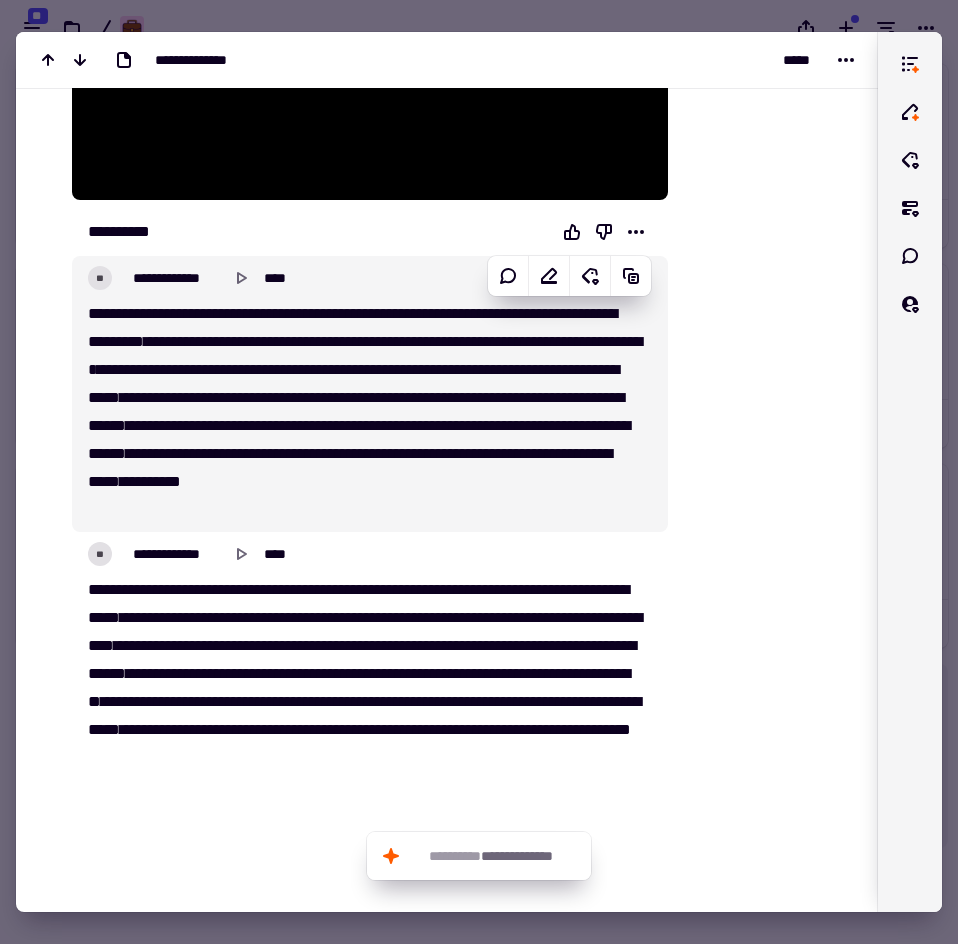 scroll, scrollTop: 400, scrollLeft: 0, axis: vertical 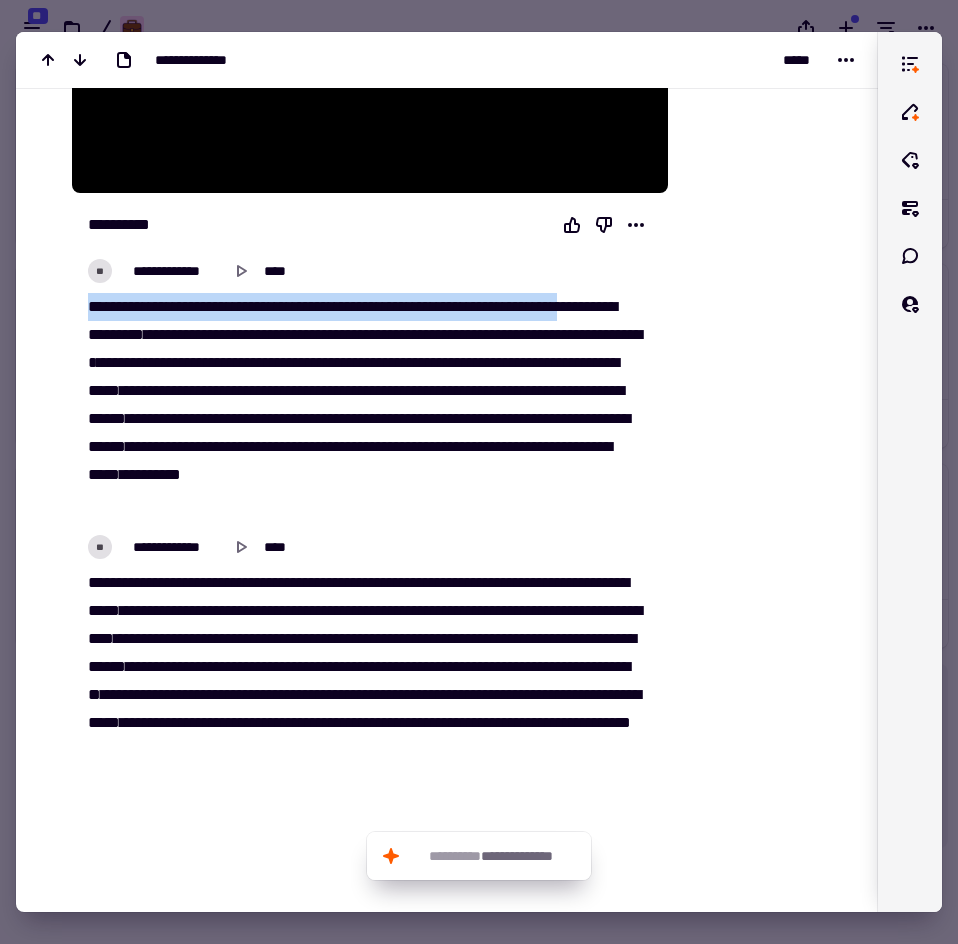 drag, startPoint x: 83, startPoint y: 299, endPoint x: 116, endPoint y: 322, distance: 40.22437 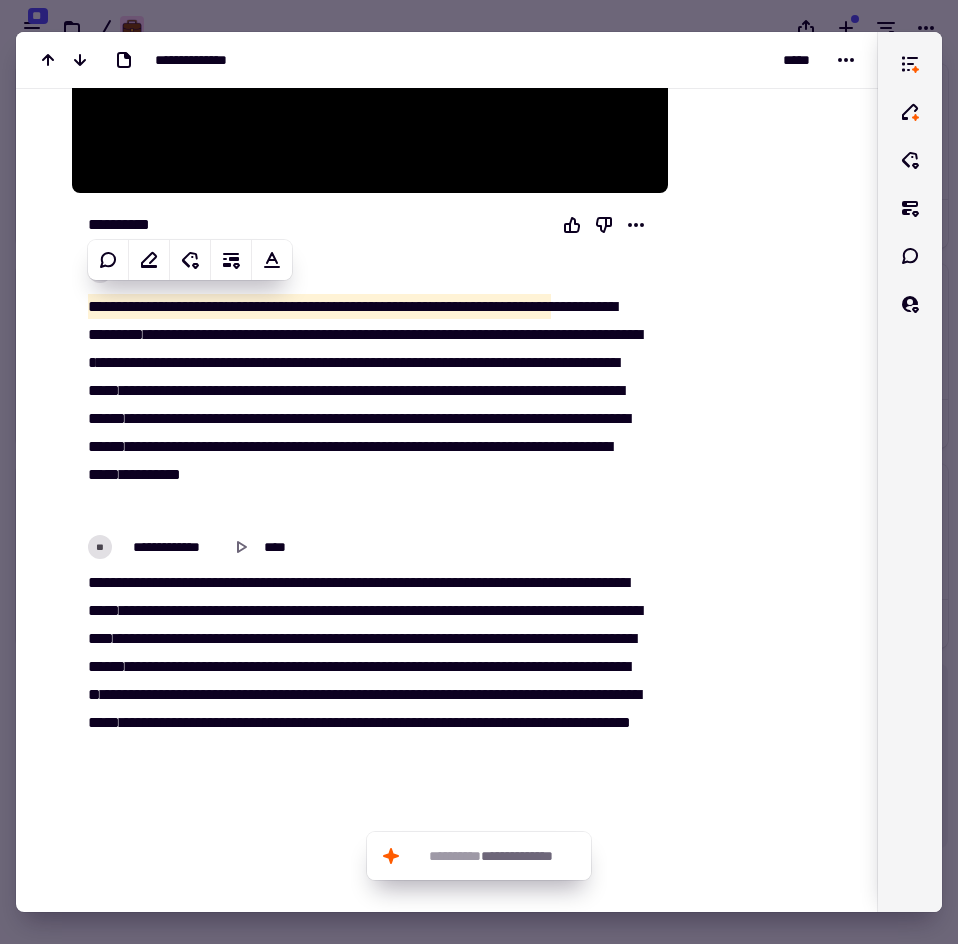 click on "********" at bounding box center [174, 334] 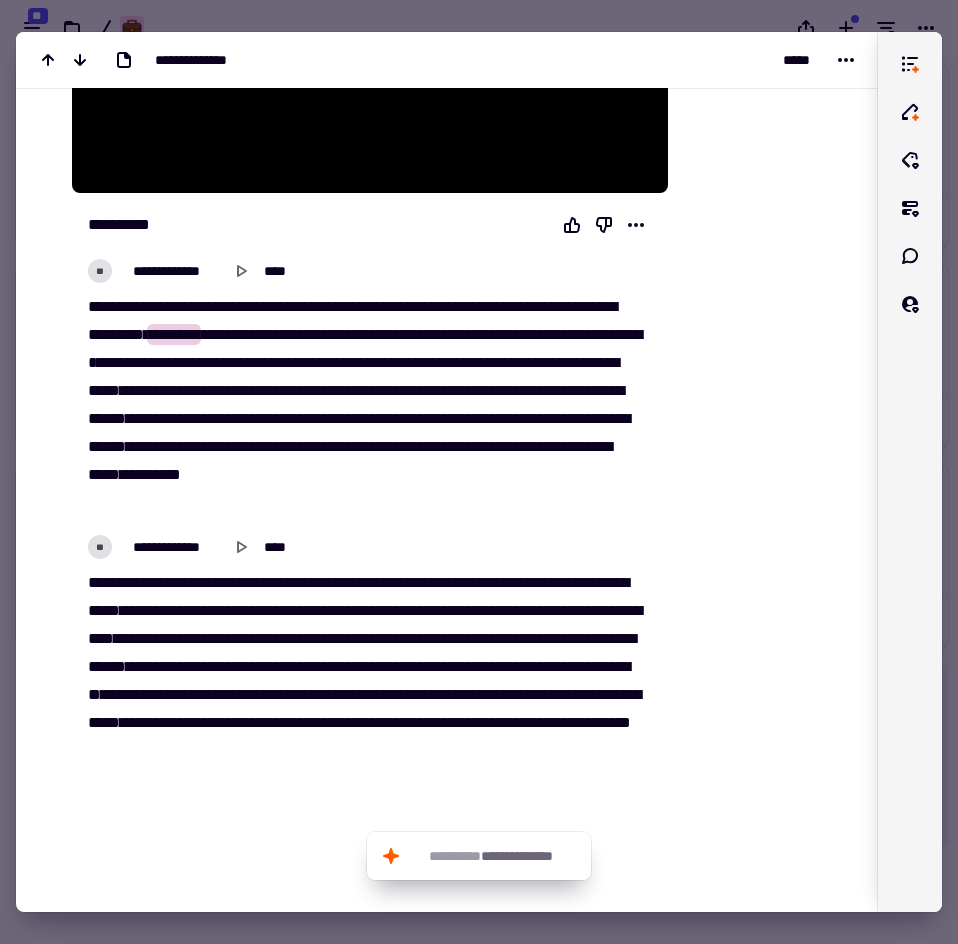 click on "******" at bounding box center [222, 334] 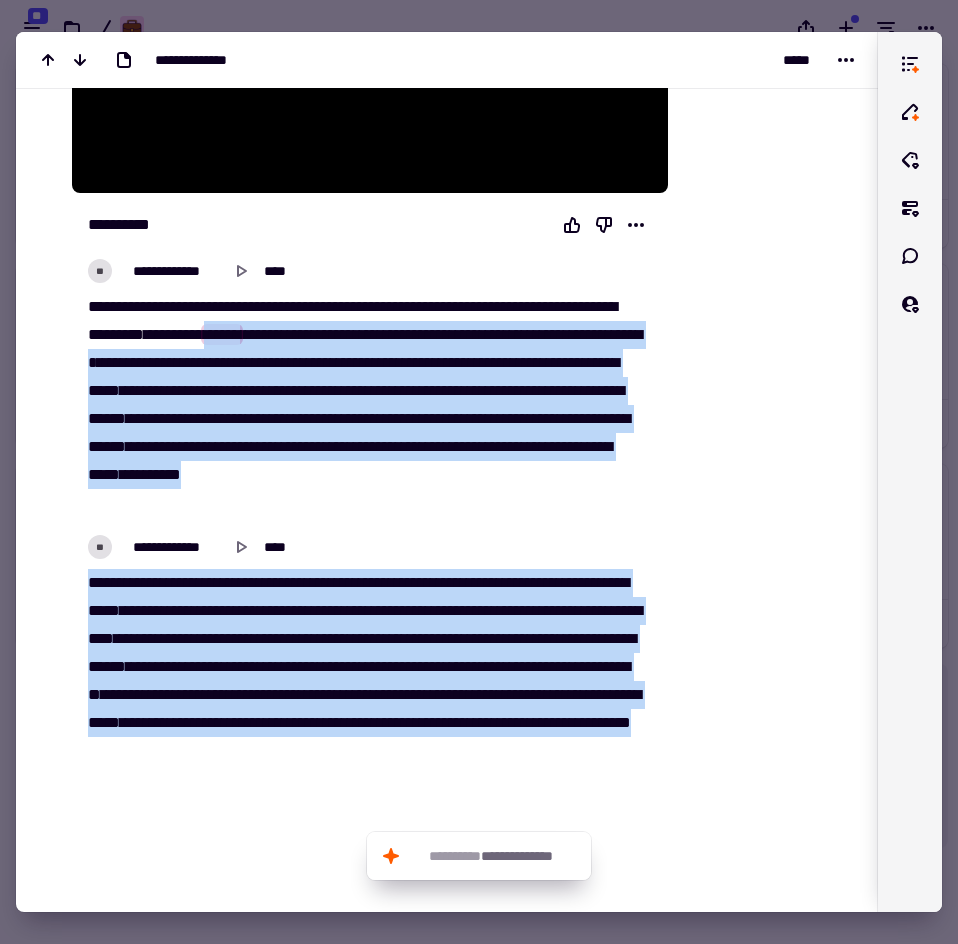 drag, startPoint x: 330, startPoint y: 329, endPoint x: 631, endPoint y: 767, distance: 531.45557 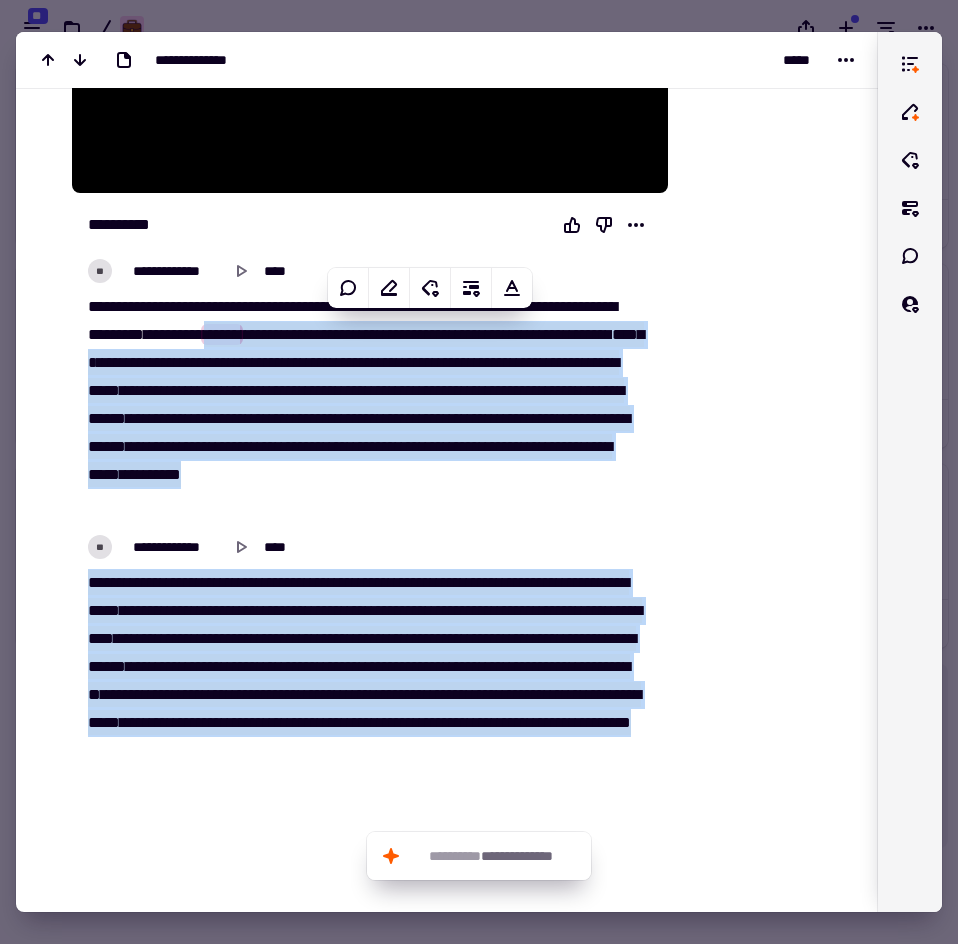 copy on "**********" 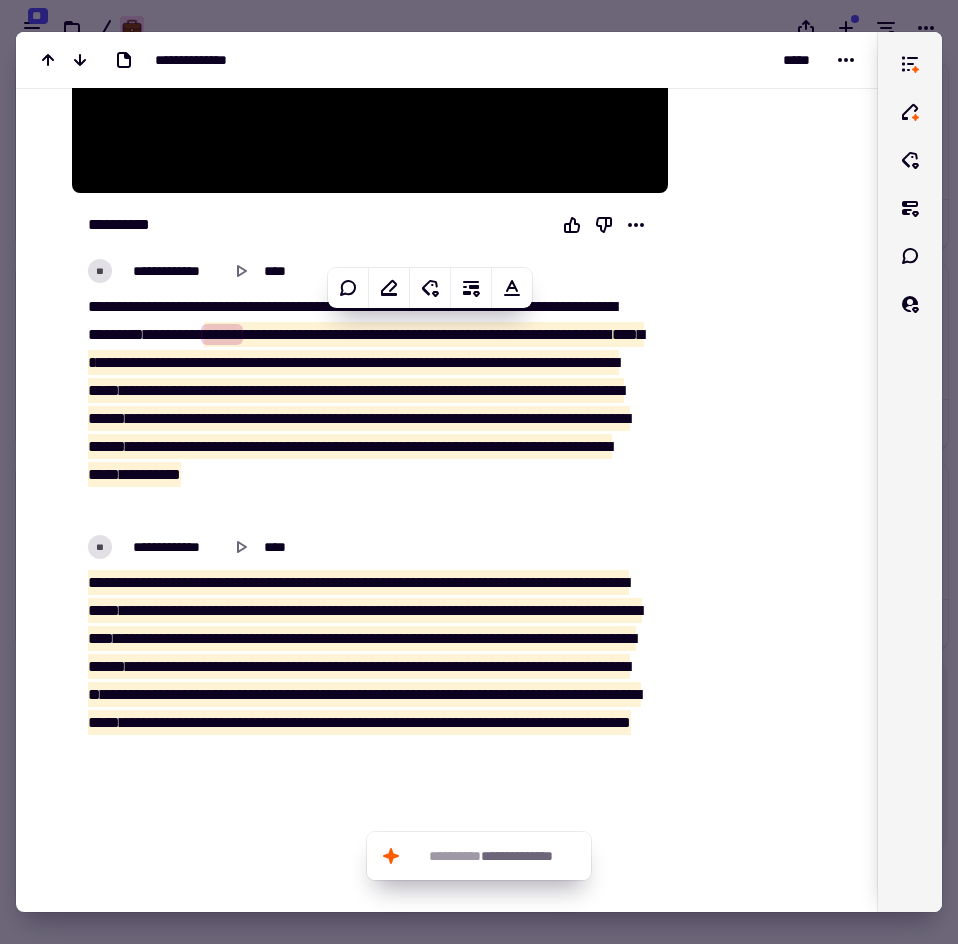 click at bounding box center [479, 472] 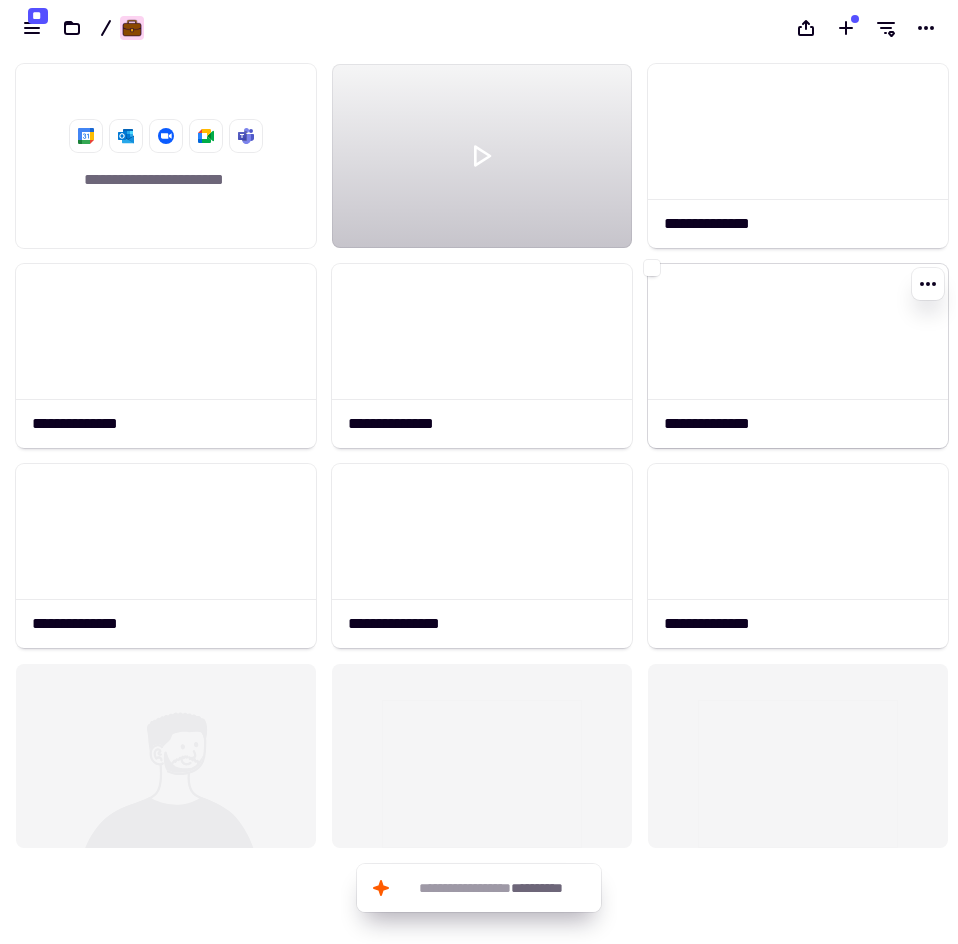 click 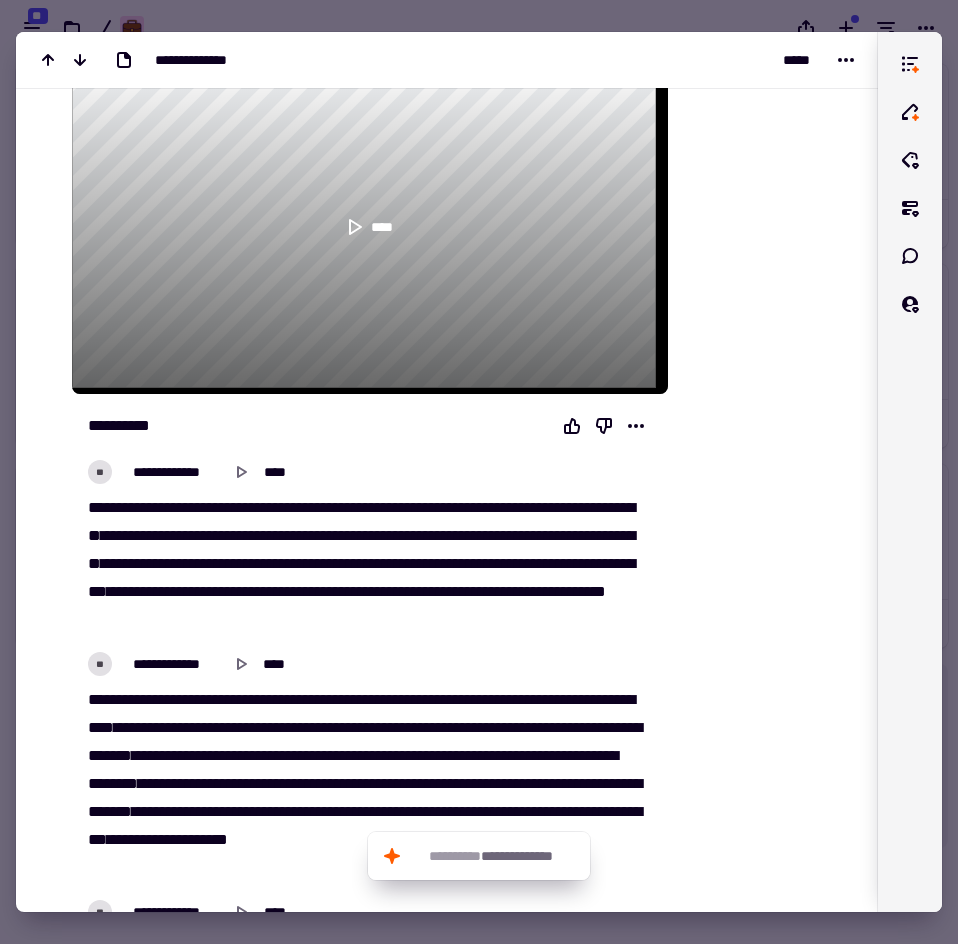 scroll, scrollTop: 200, scrollLeft: 0, axis: vertical 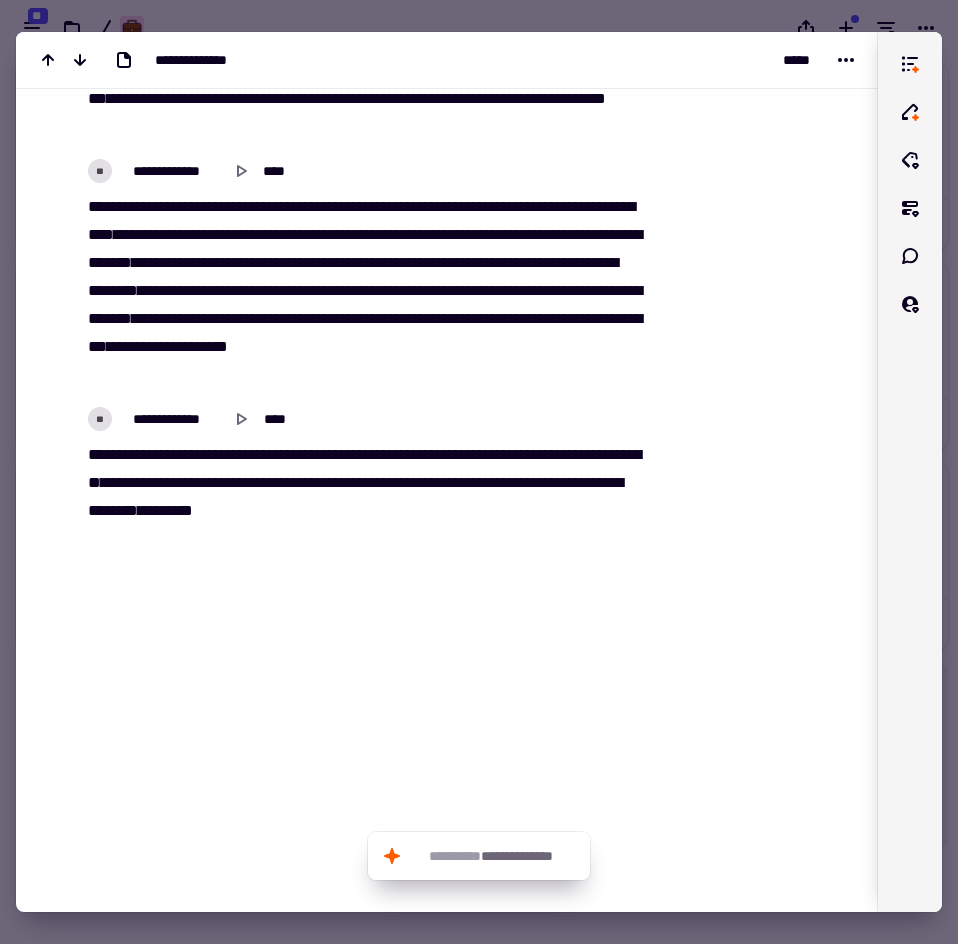 drag, startPoint x: 80, startPoint y: 502, endPoint x: 478, endPoint y: 769, distance: 479.26297 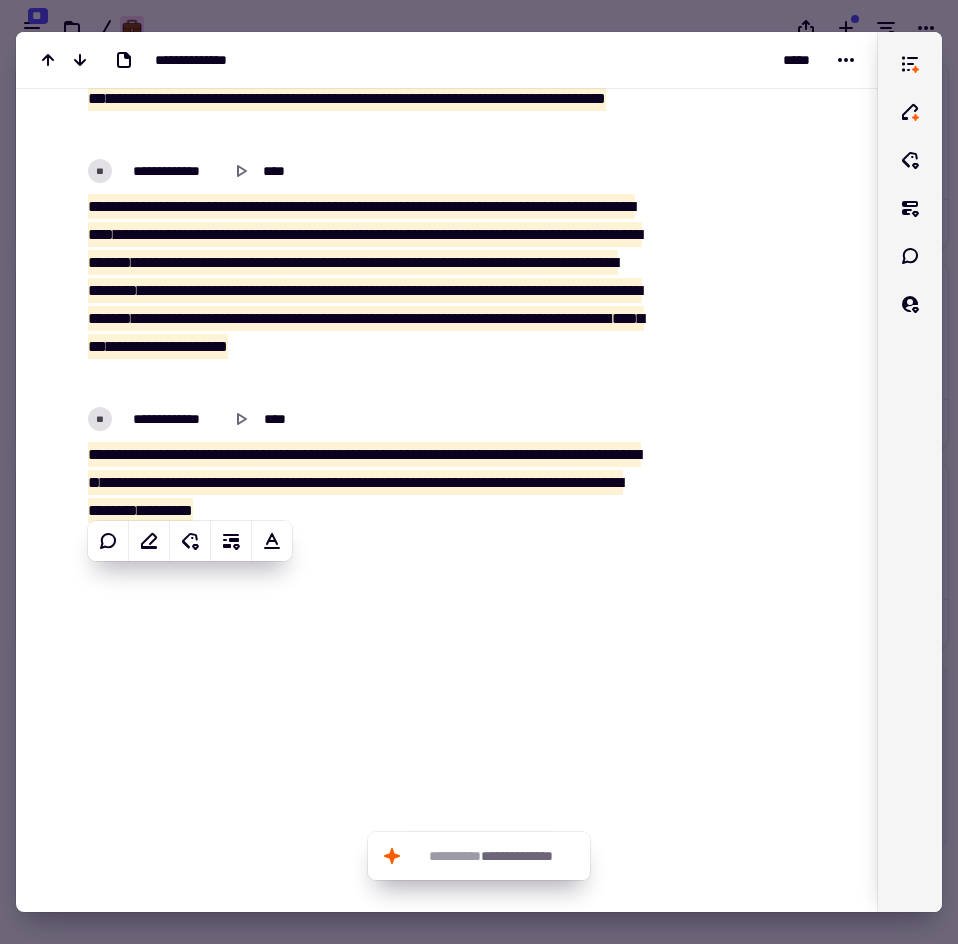 copy on "**********" 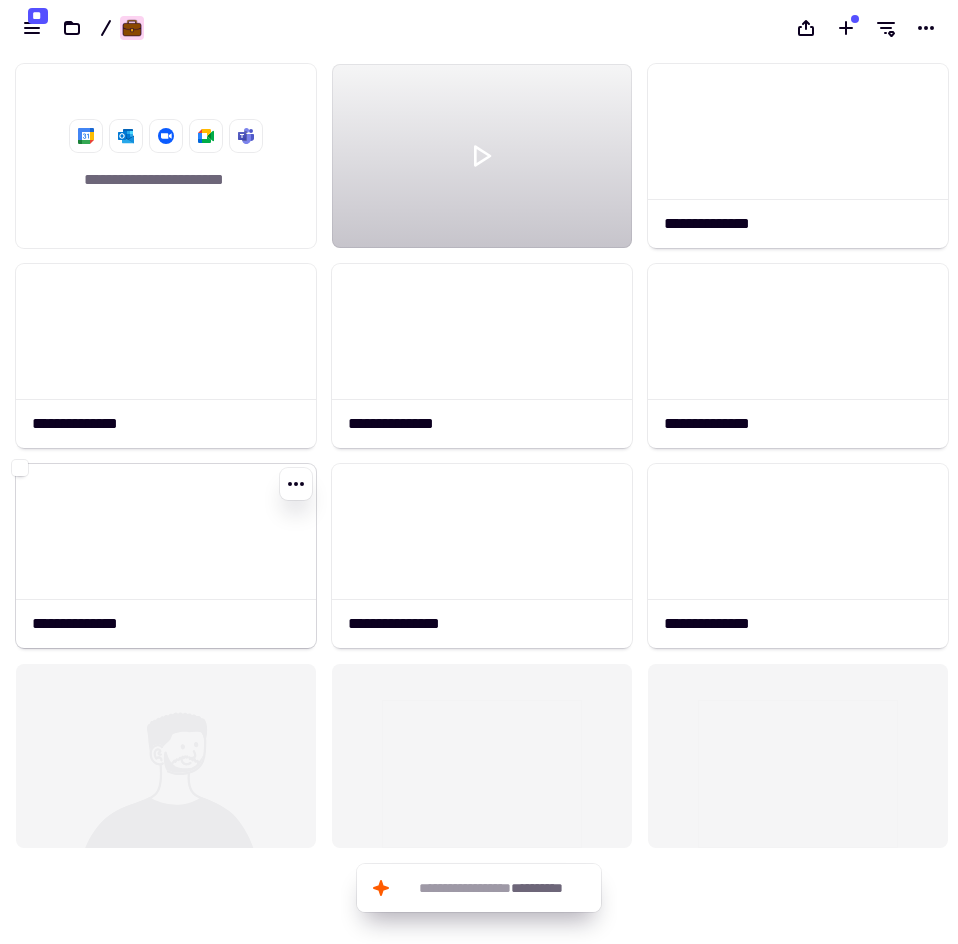 click 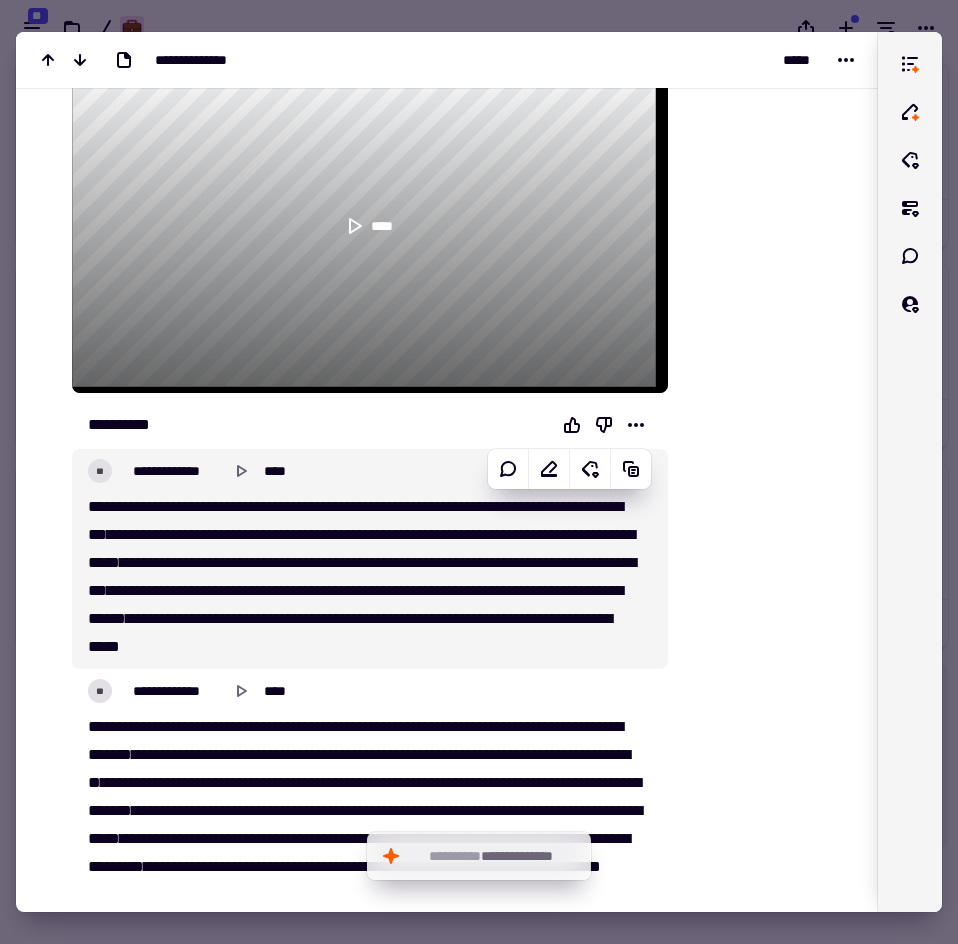 scroll, scrollTop: 300, scrollLeft: 0, axis: vertical 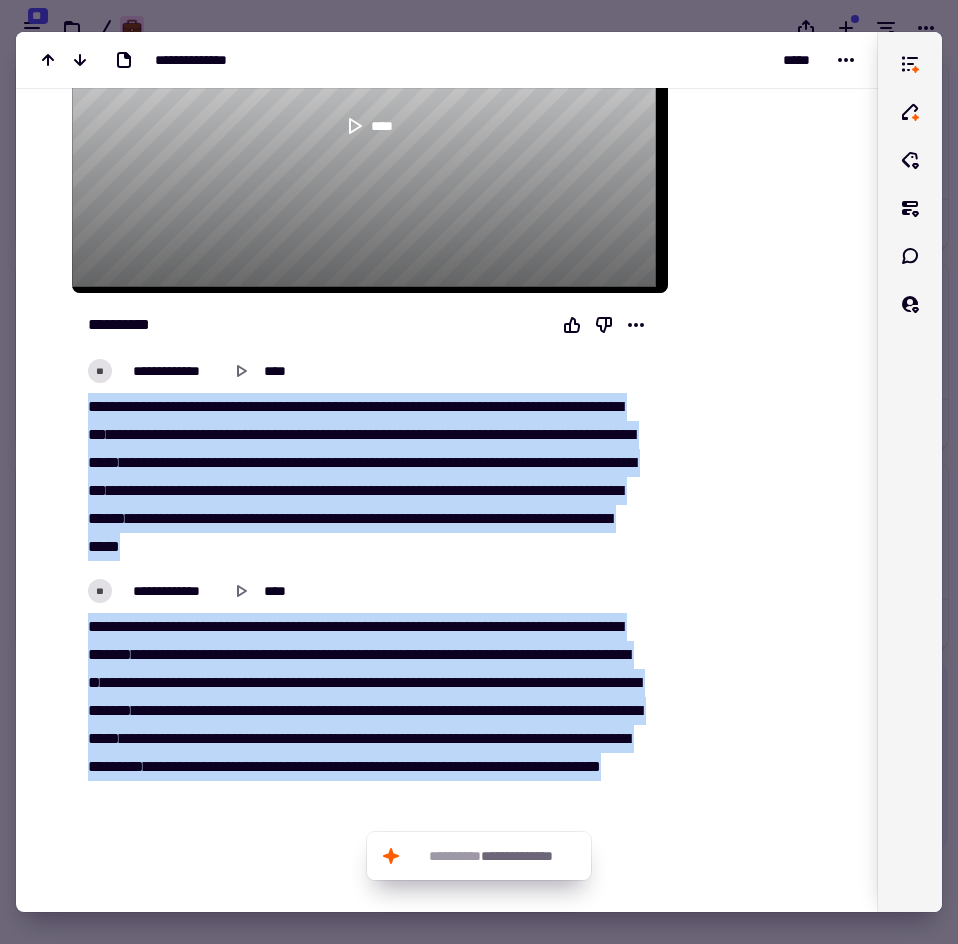 drag, startPoint x: 88, startPoint y: 405, endPoint x: 277, endPoint y: 807, distance: 444.2128 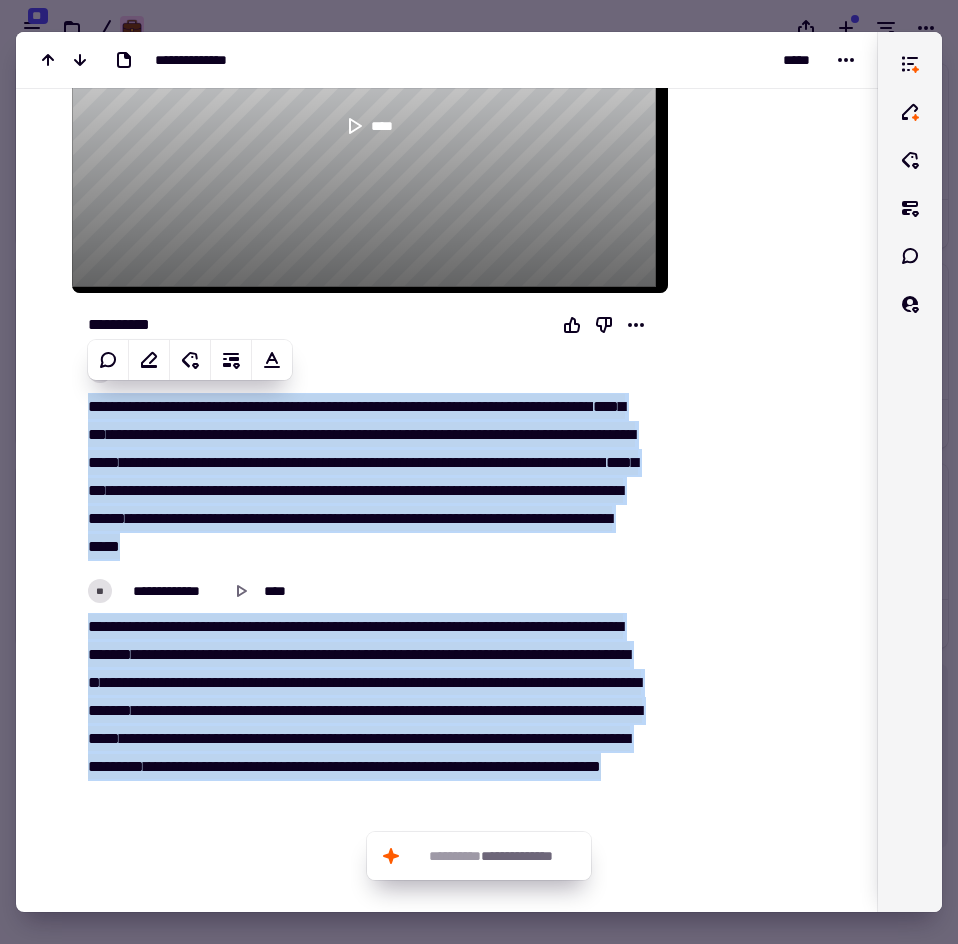 copy on "**********" 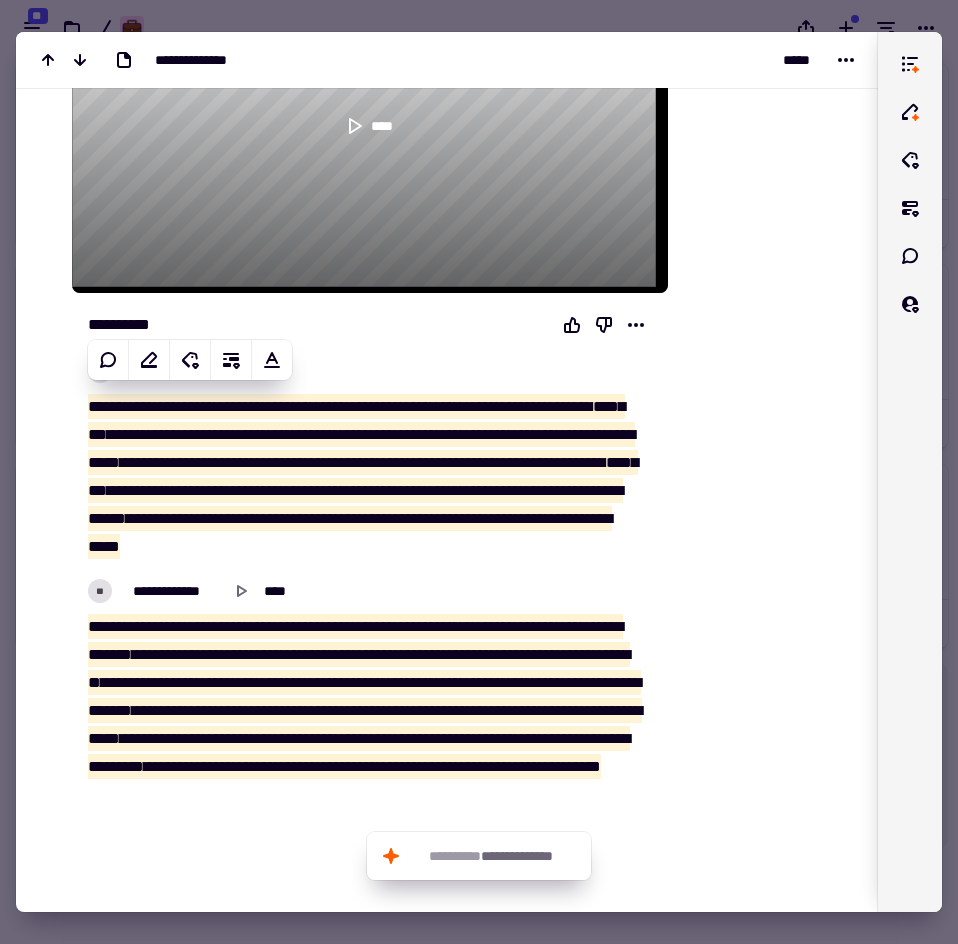 click at bounding box center (479, 472) 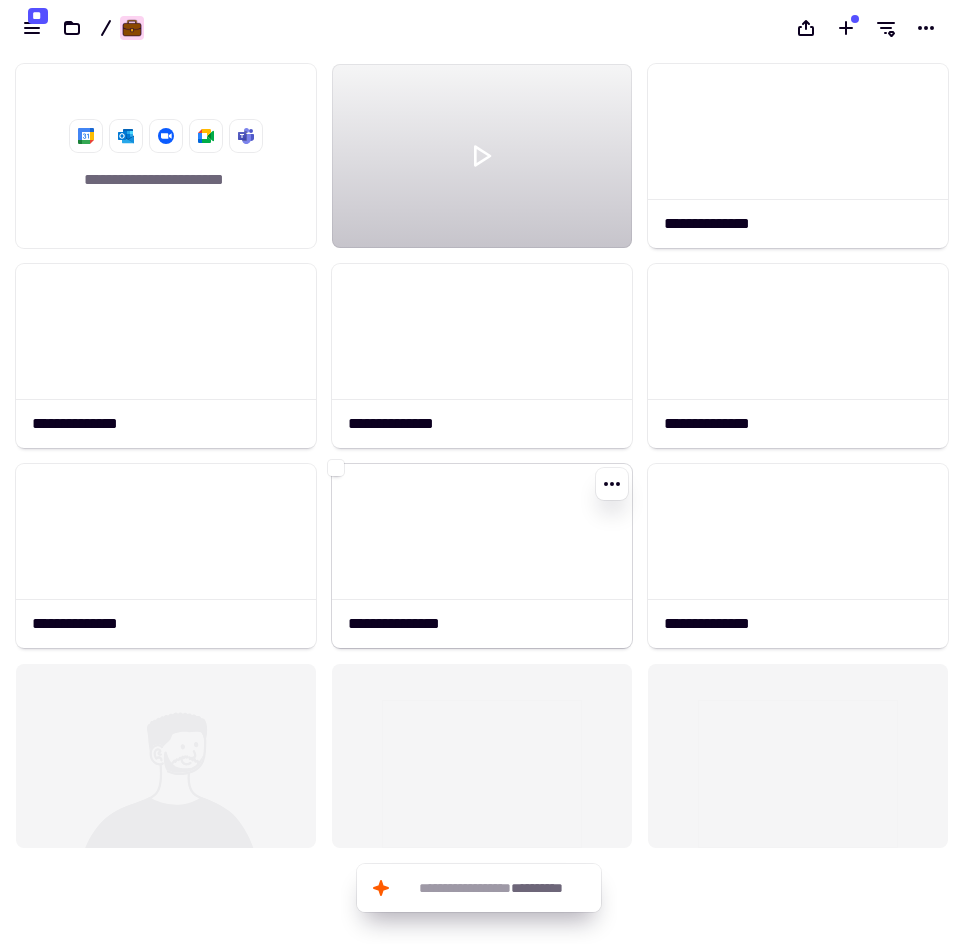 click 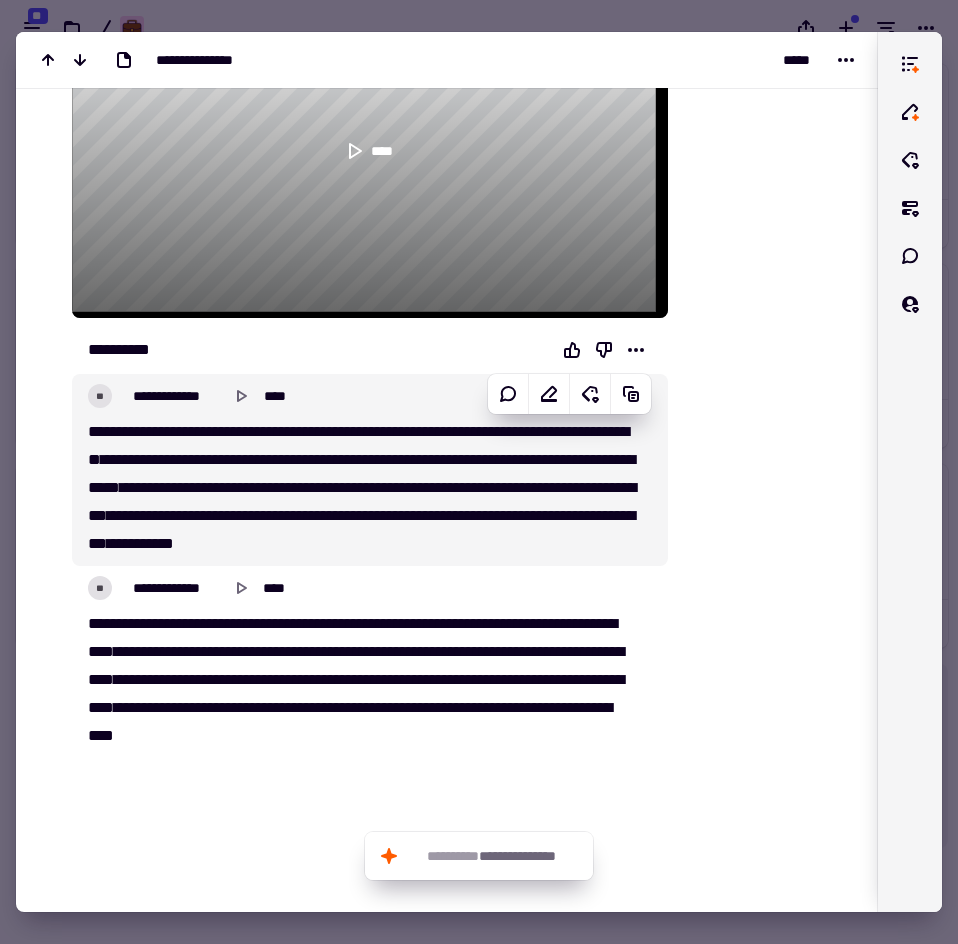 scroll, scrollTop: 300, scrollLeft: 0, axis: vertical 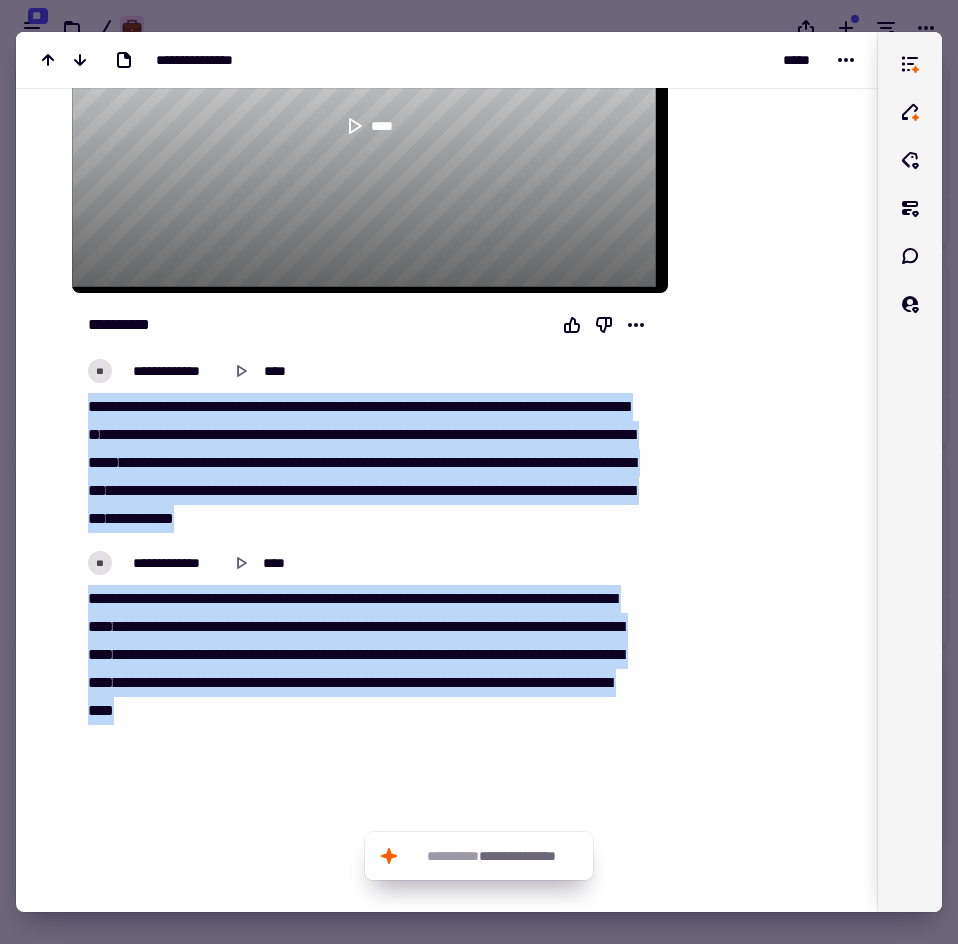 drag, startPoint x: 91, startPoint y: 397, endPoint x: 478, endPoint y: 690, distance: 485.405 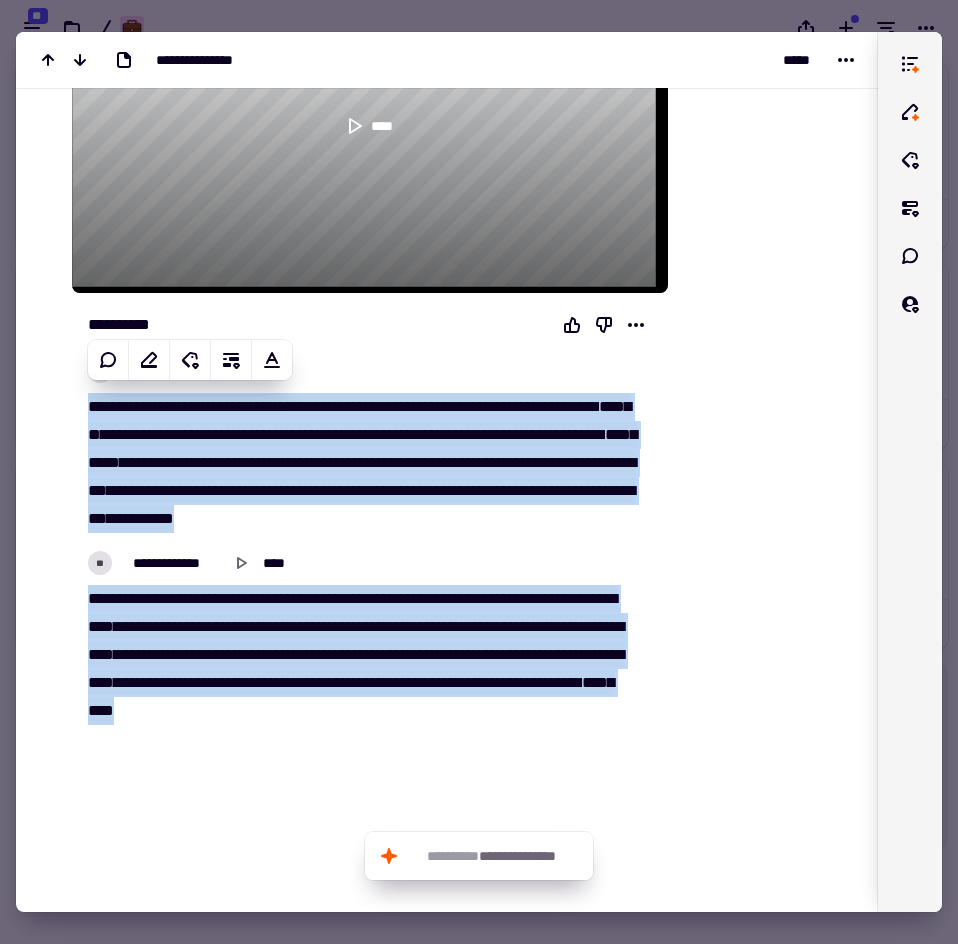 copy on "**********" 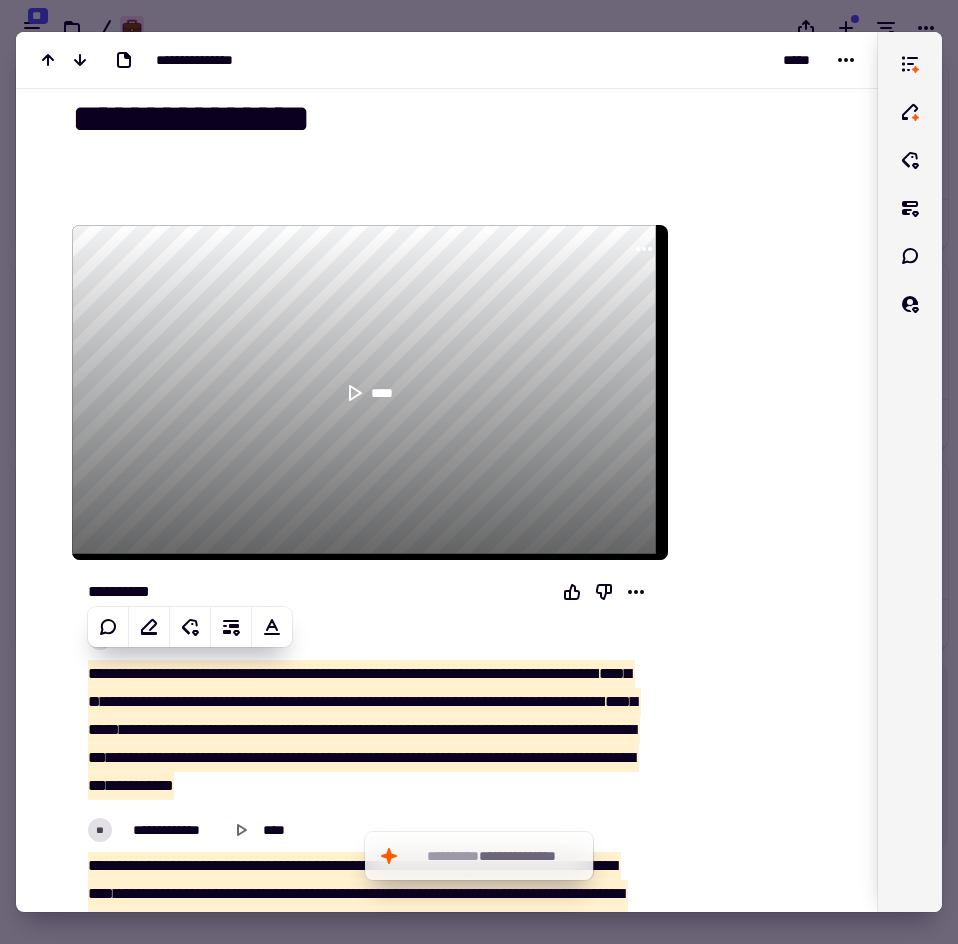 scroll, scrollTop: 0, scrollLeft: 0, axis: both 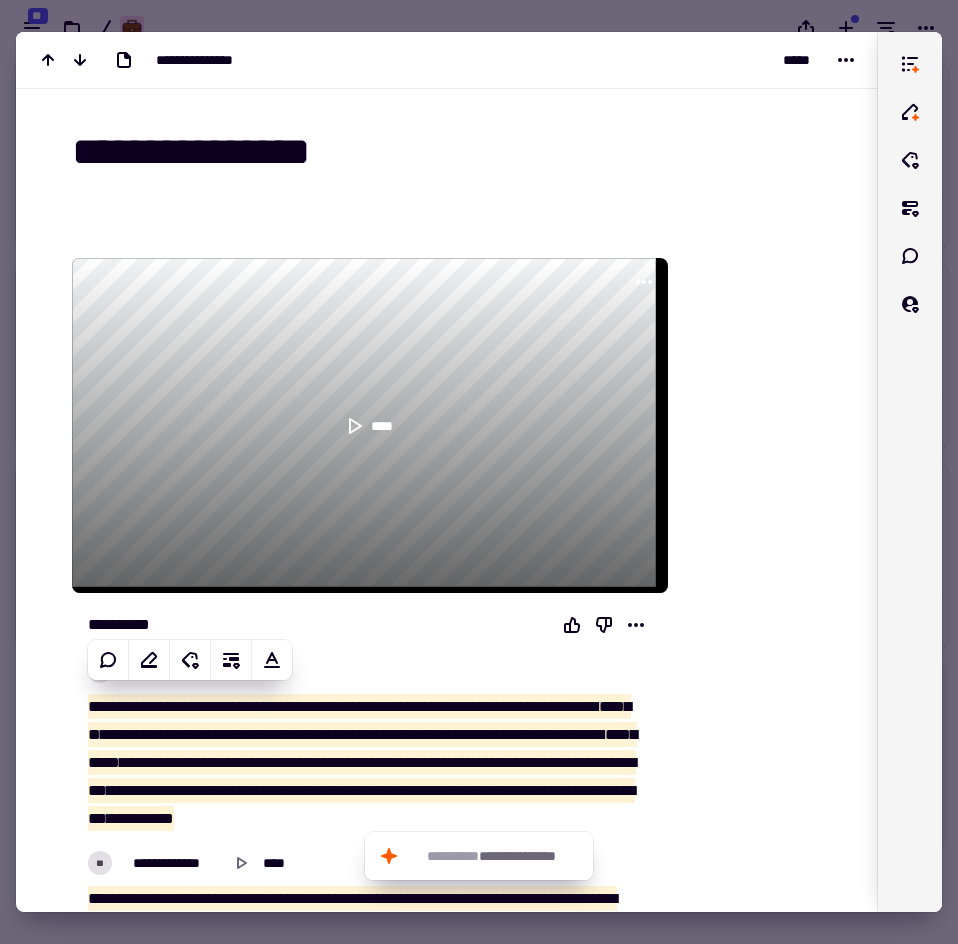 click at bounding box center [479, 472] 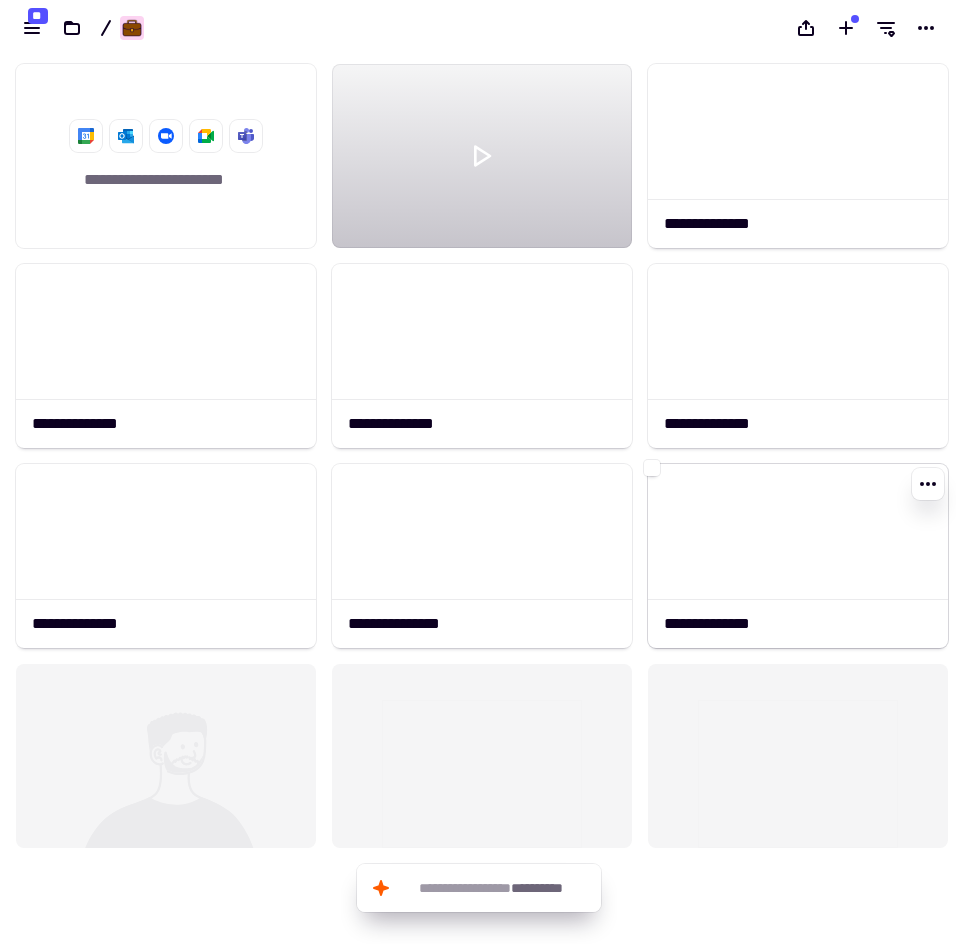 click 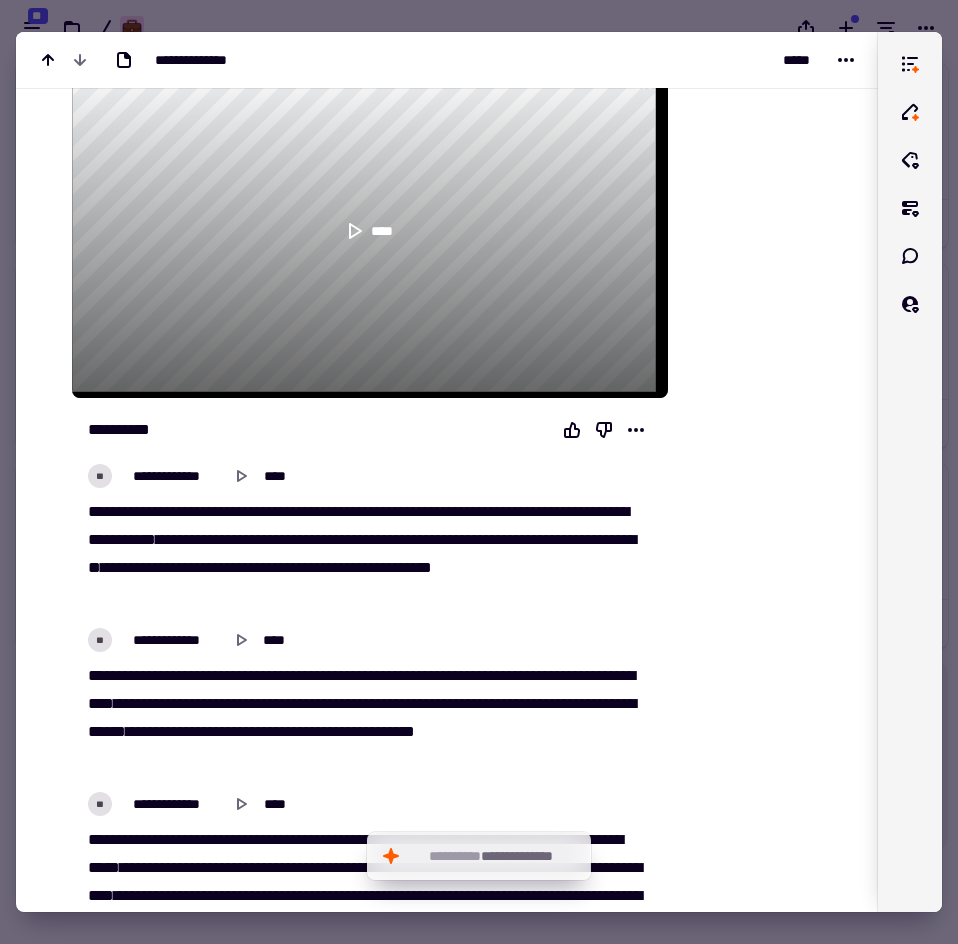 scroll, scrollTop: 200, scrollLeft: 0, axis: vertical 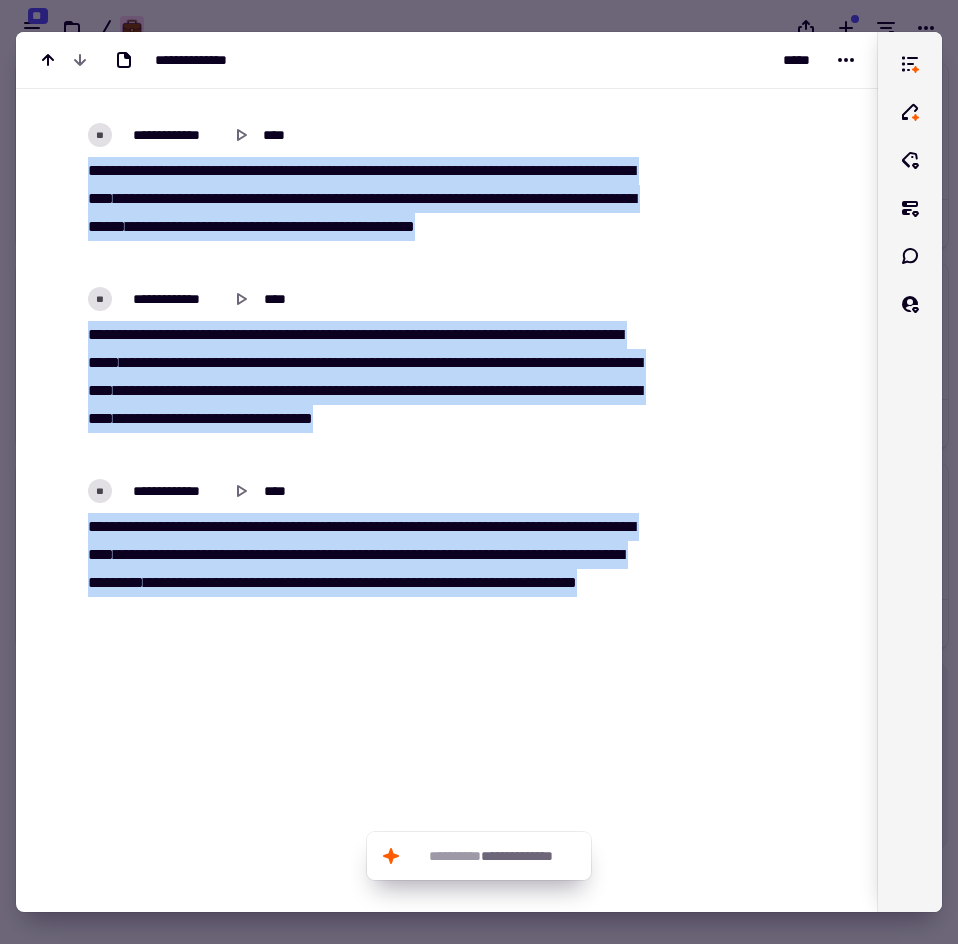 drag, startPoint x: 92, startPoint y: 499, endPoint x: 321, endPoint y: 626, distance: 261.85873 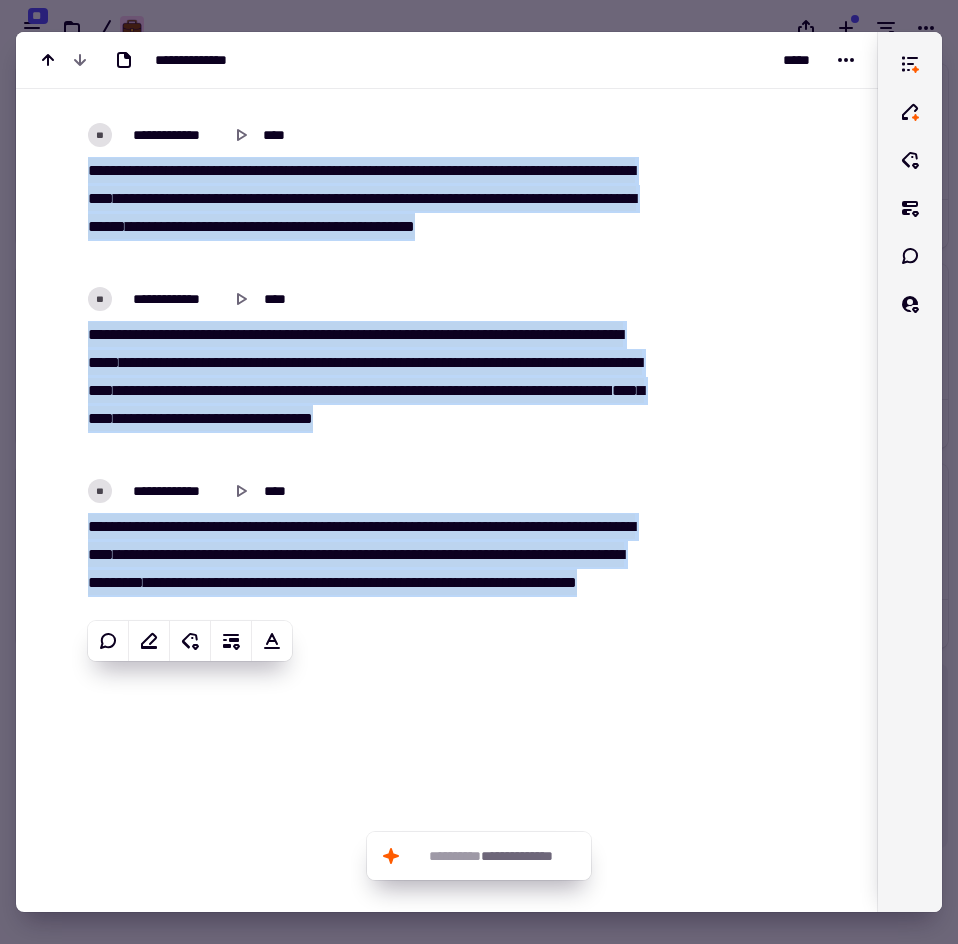 copy on "**********" 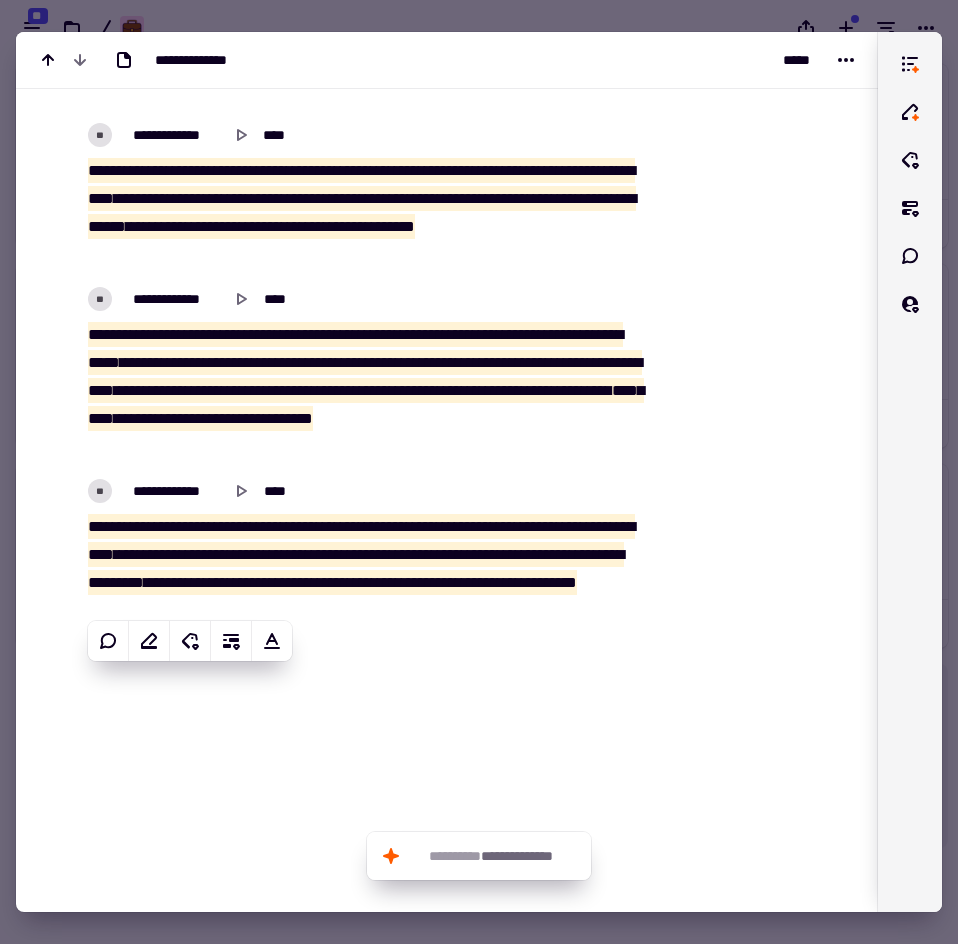 click at bounding box center (479, 472) 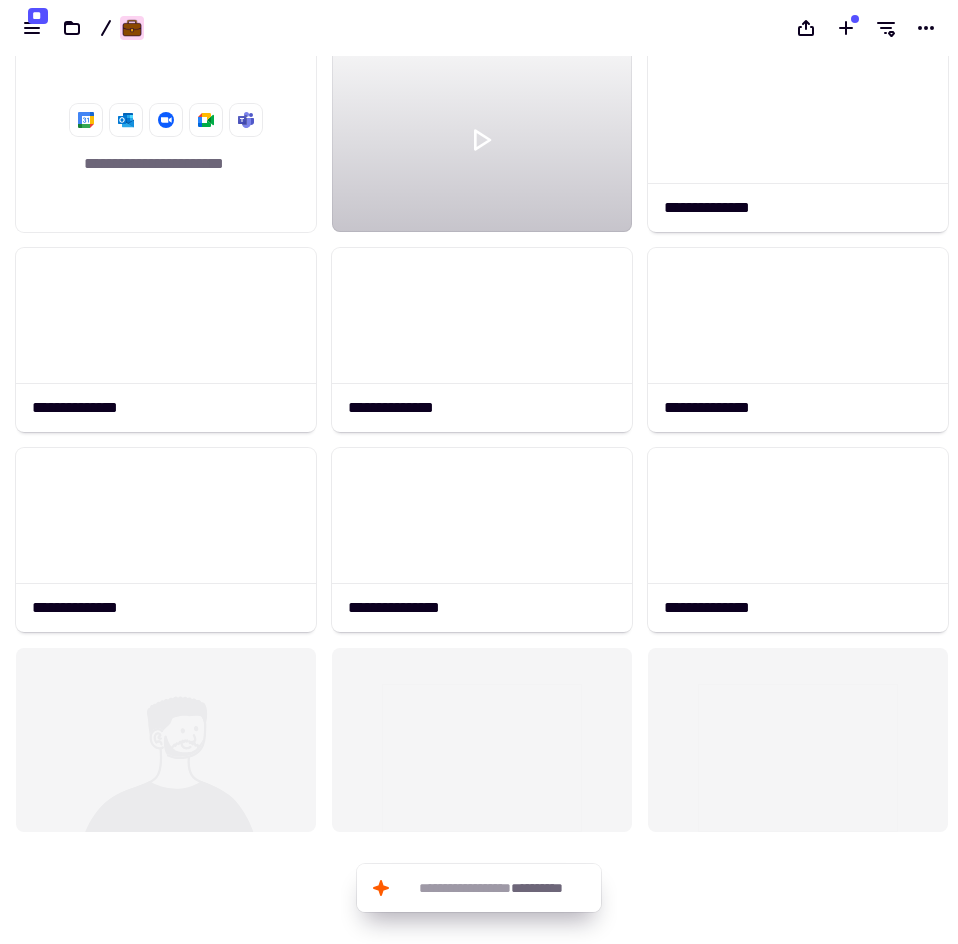 scroll, scrollTop: 0, scrollLeft: 0, axis: both 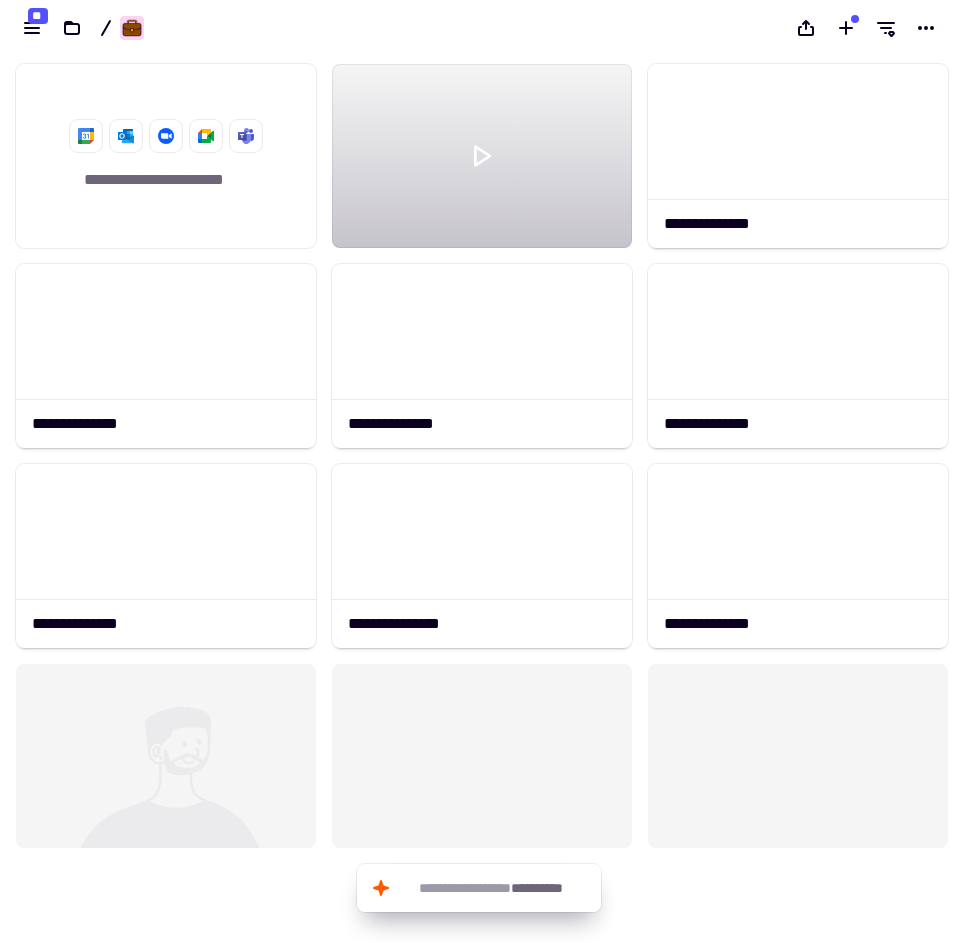 click 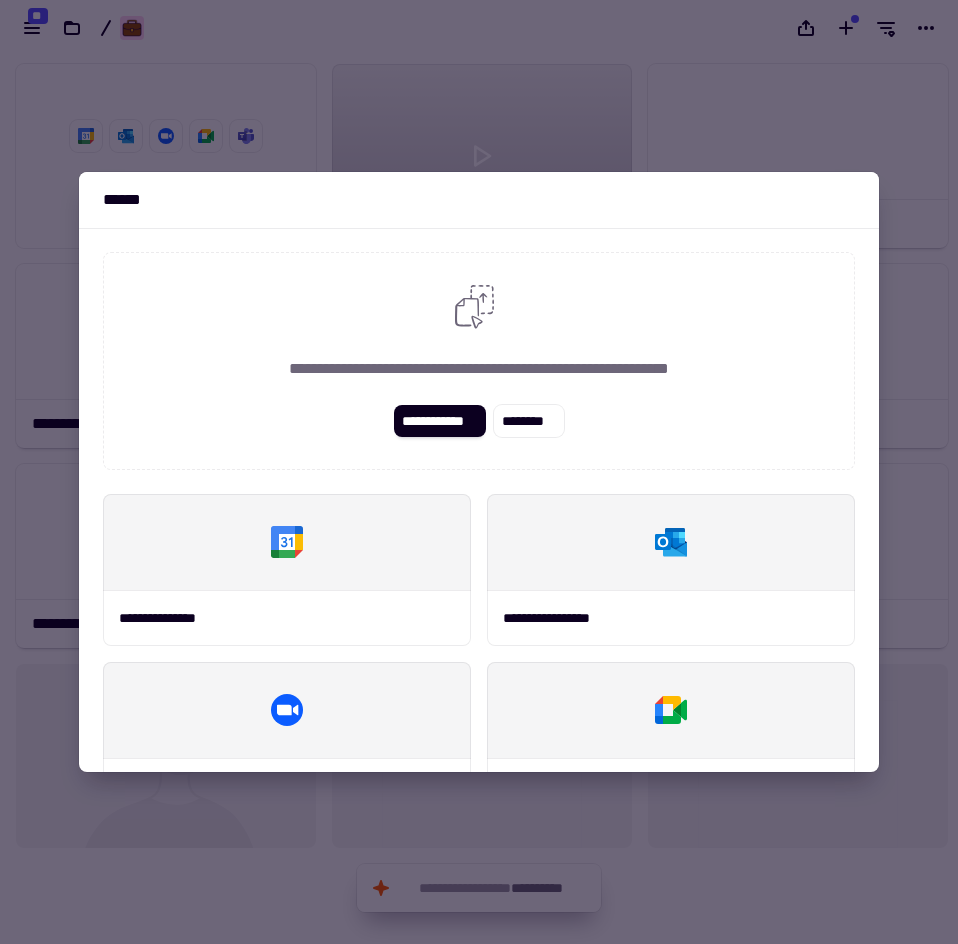 click at bounding box center [479, 472] 